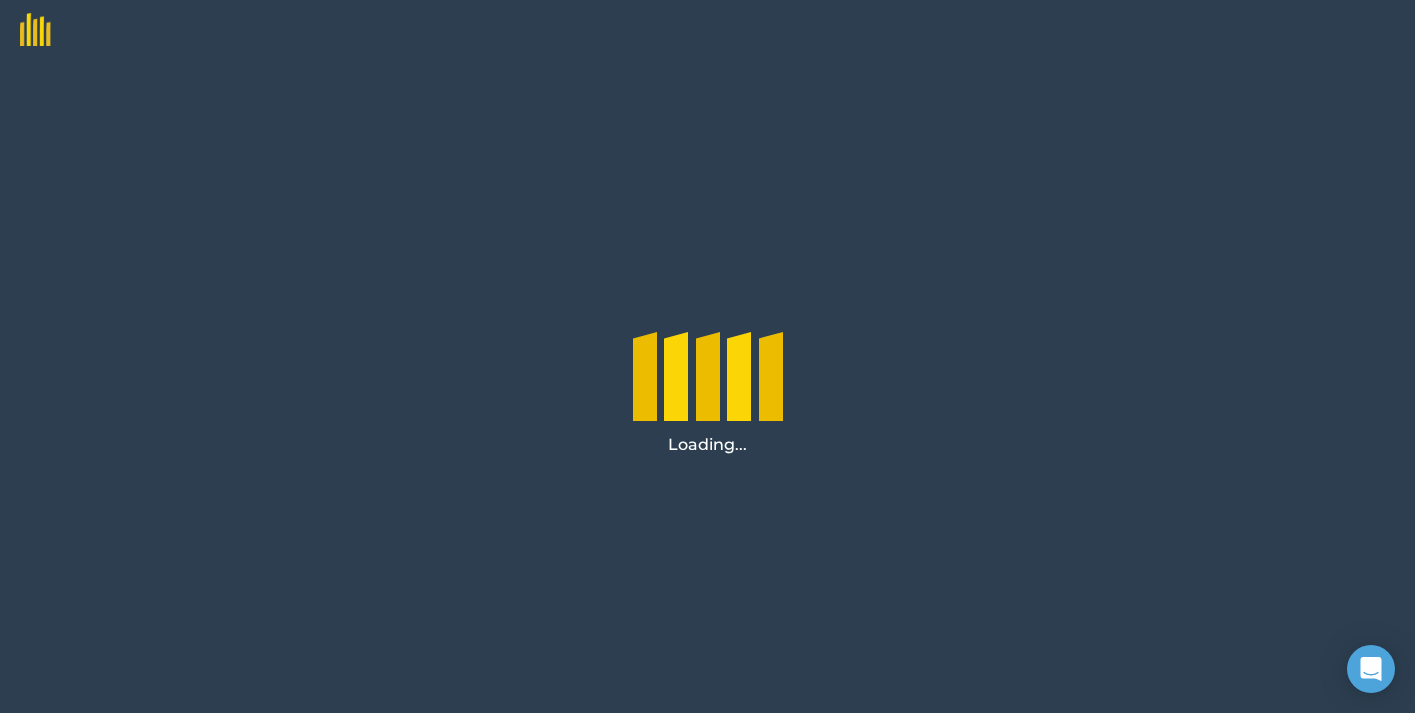 scroll, scrollTop: 0, scrollLeft: 0, axis: both 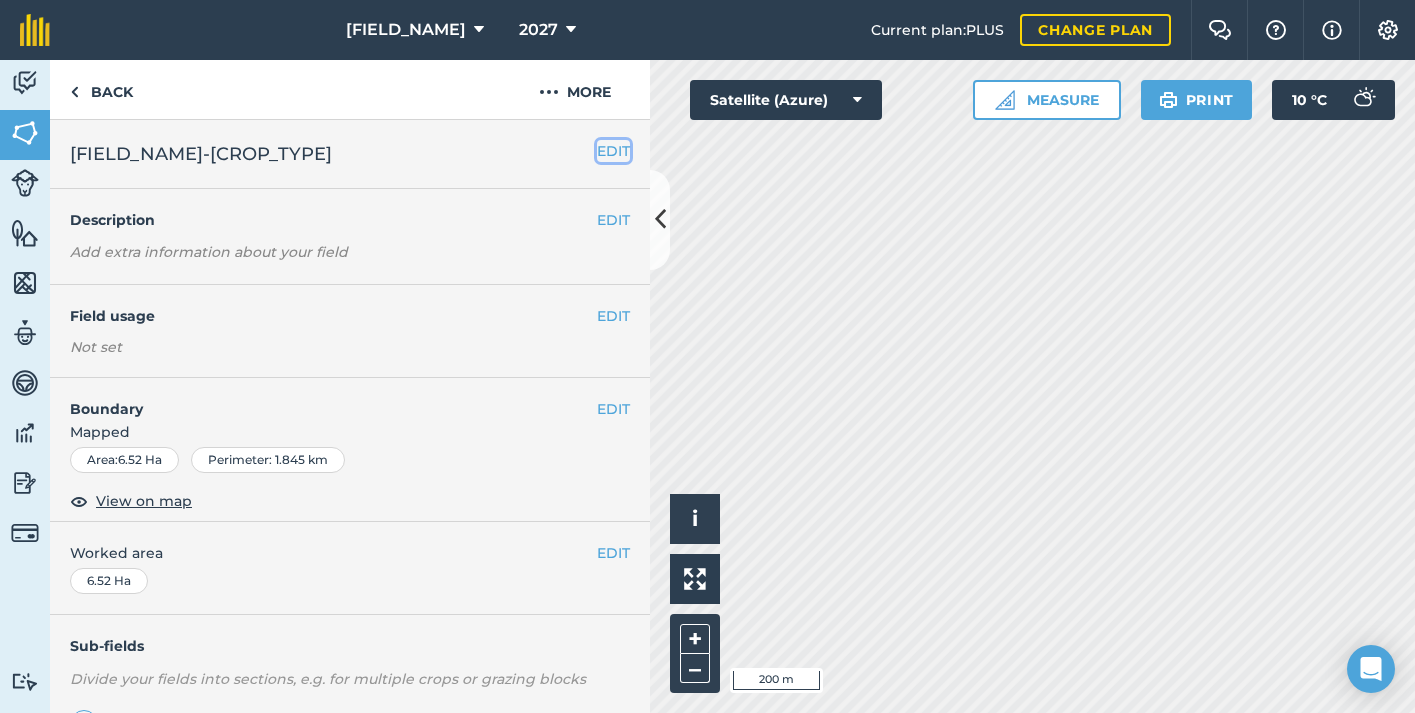 click on "EDIT" at bounding box center [613, 151] 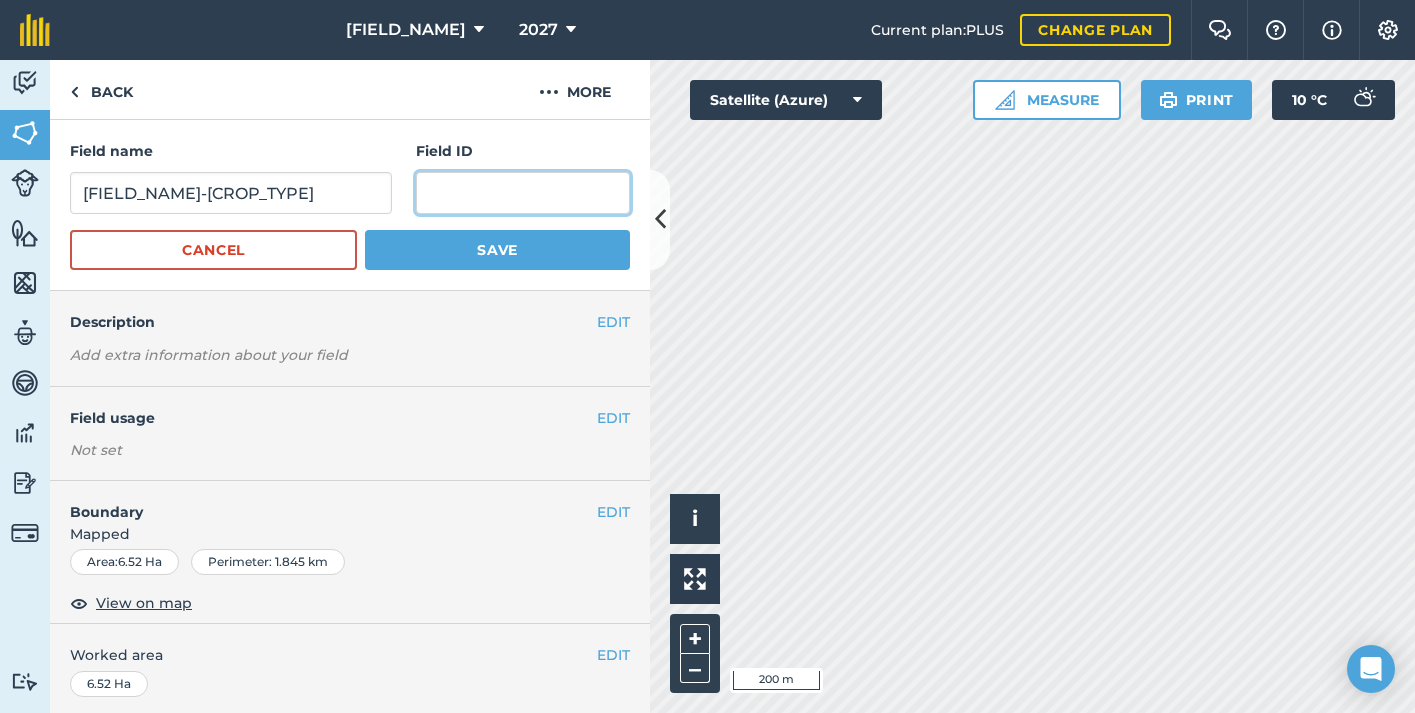 click at bounding box center (523, 193) 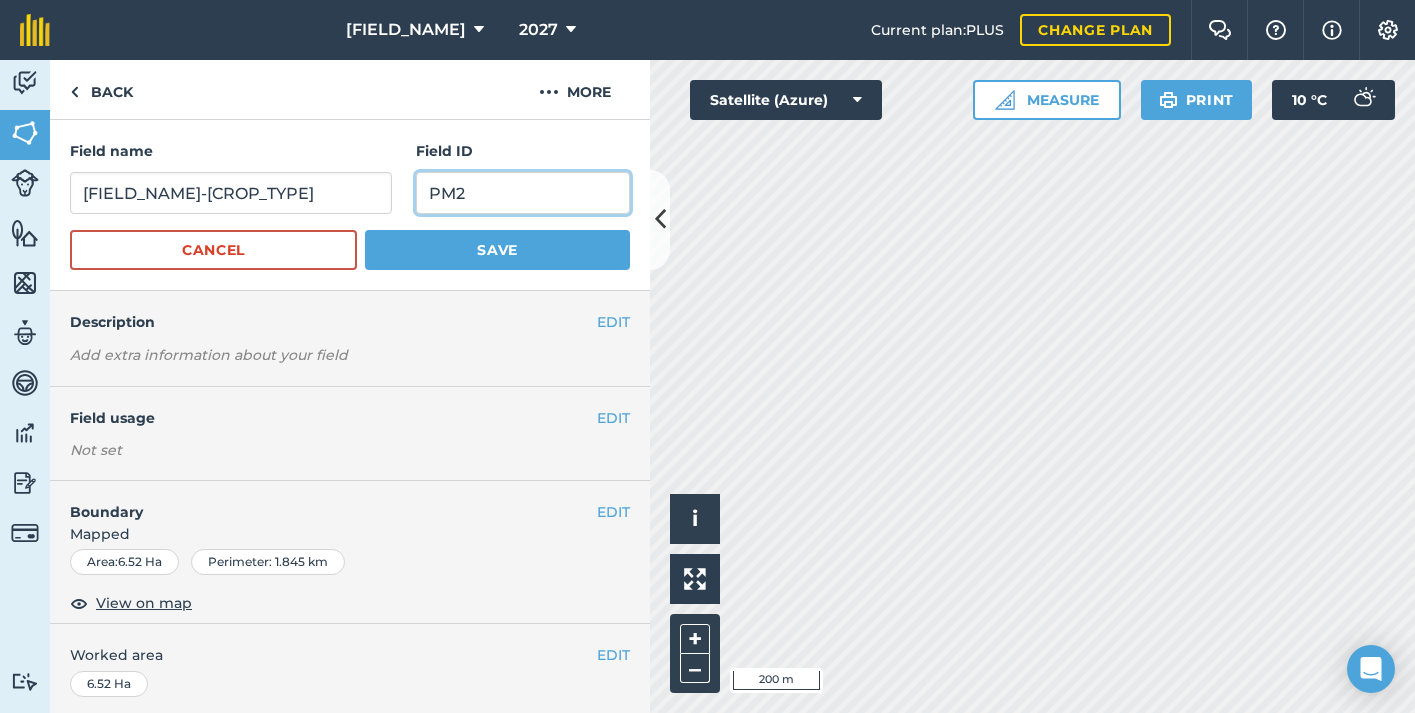 type on "PM2" 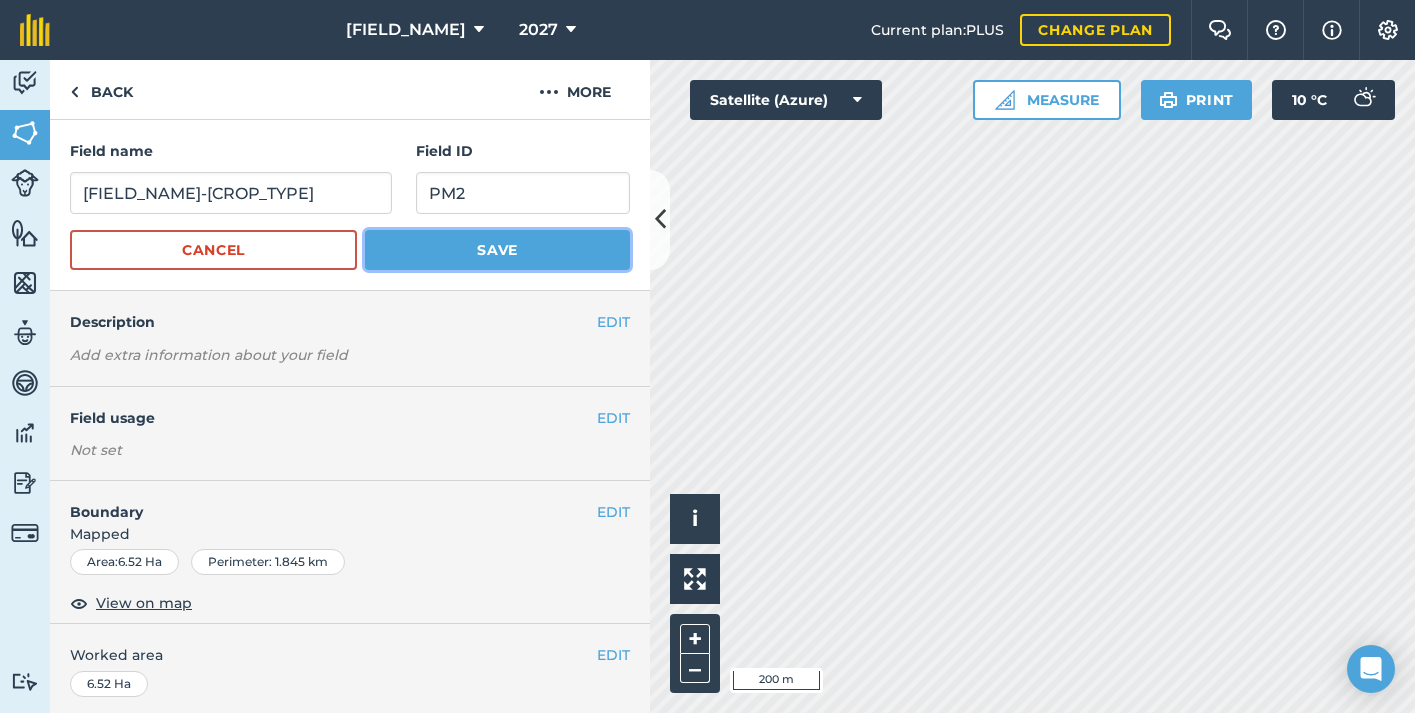 click on "Save" at bounding box center [497, 250] 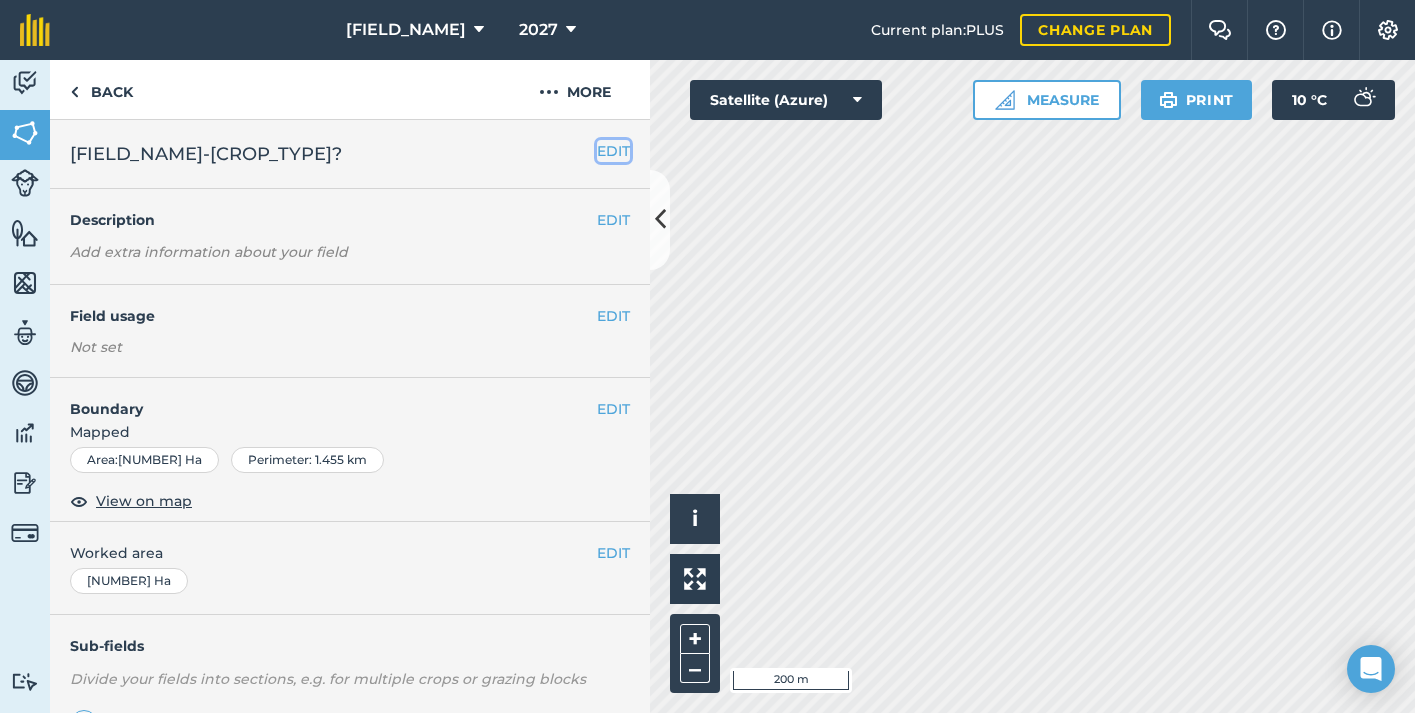 click on "EDIT" at bounding box center [613, 151] 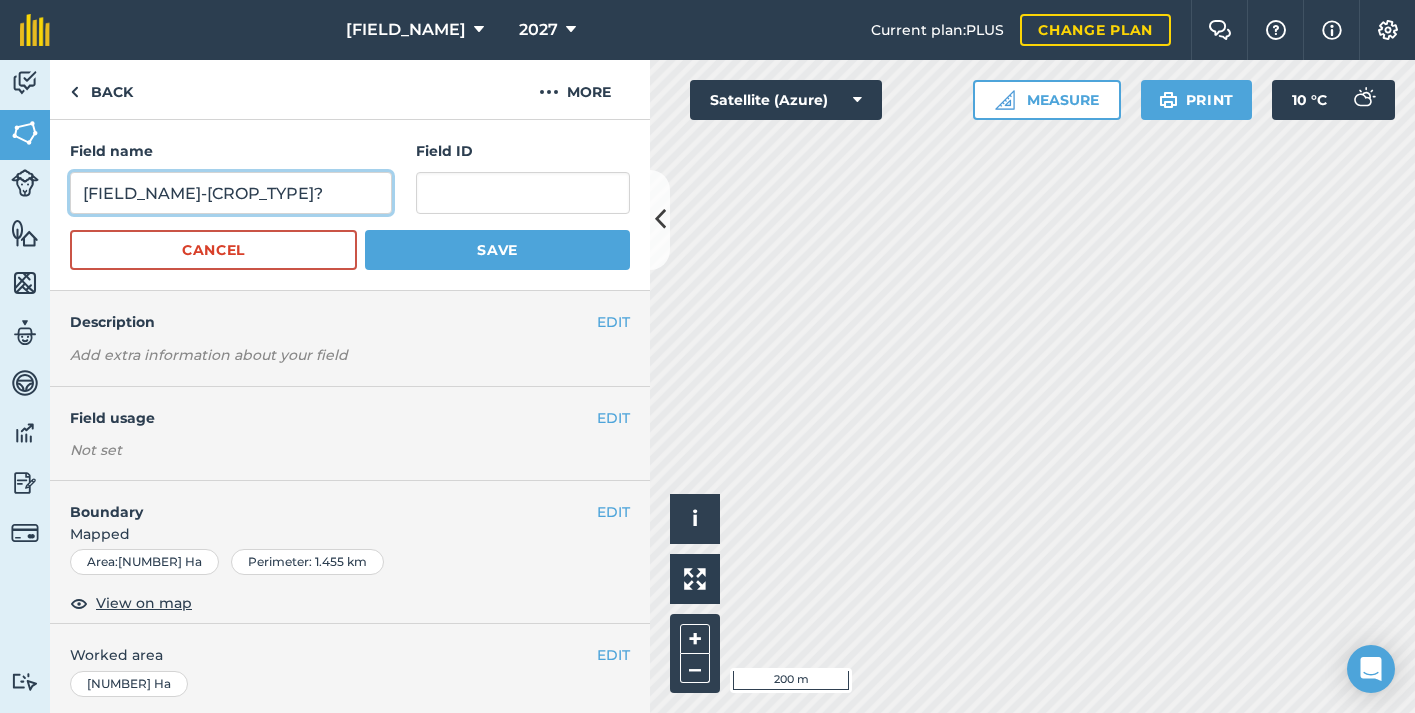 click on "[FIELD_NAME]-[CROP_TYPE]?" at bounding box center [231, 193] 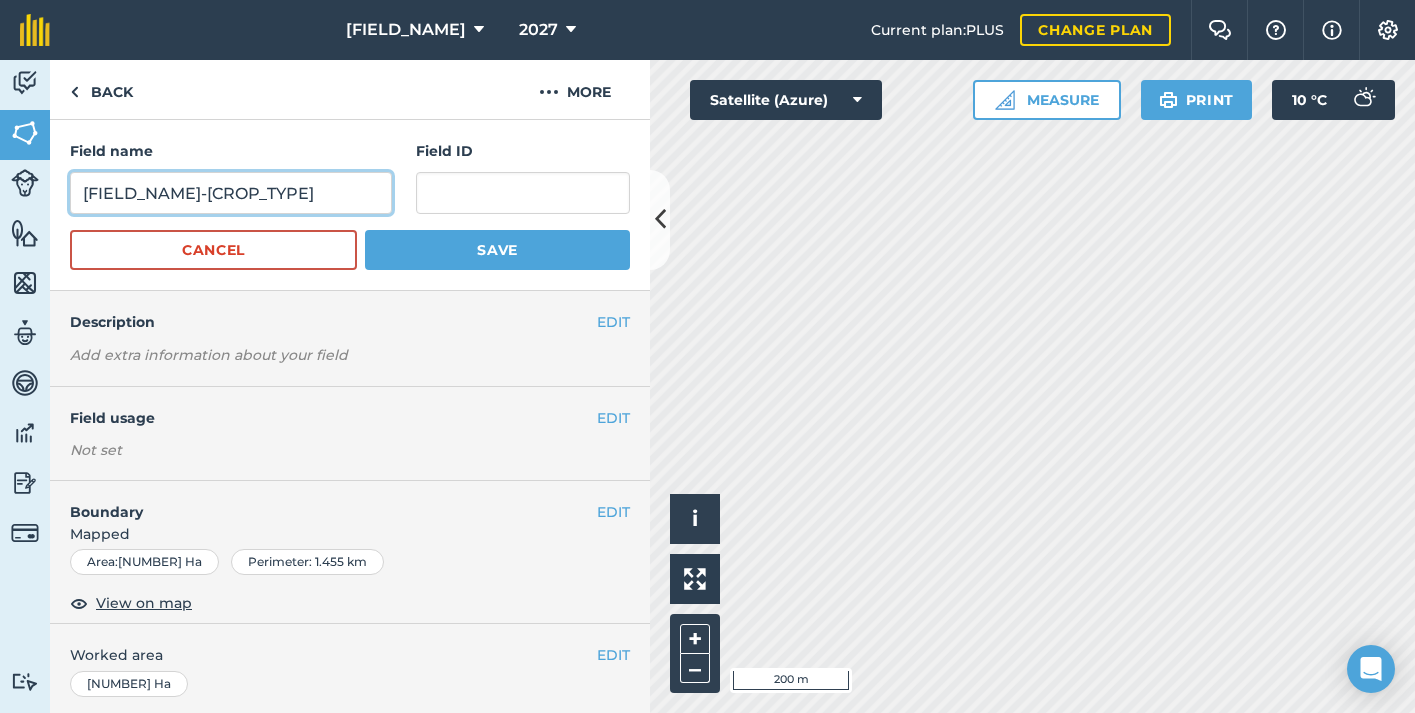 type on "[FIELD_NAME]-[CROP_TYPE]" 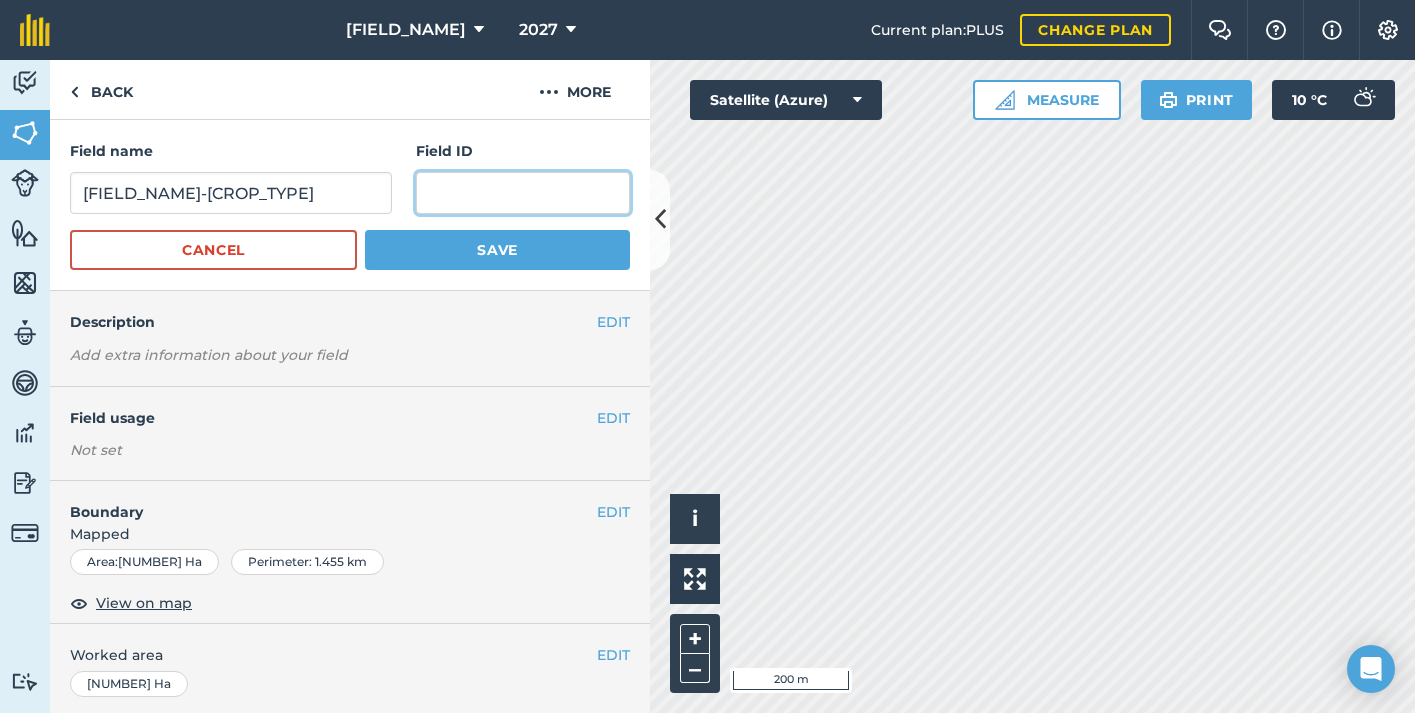 click at bounding box center (523, 193) 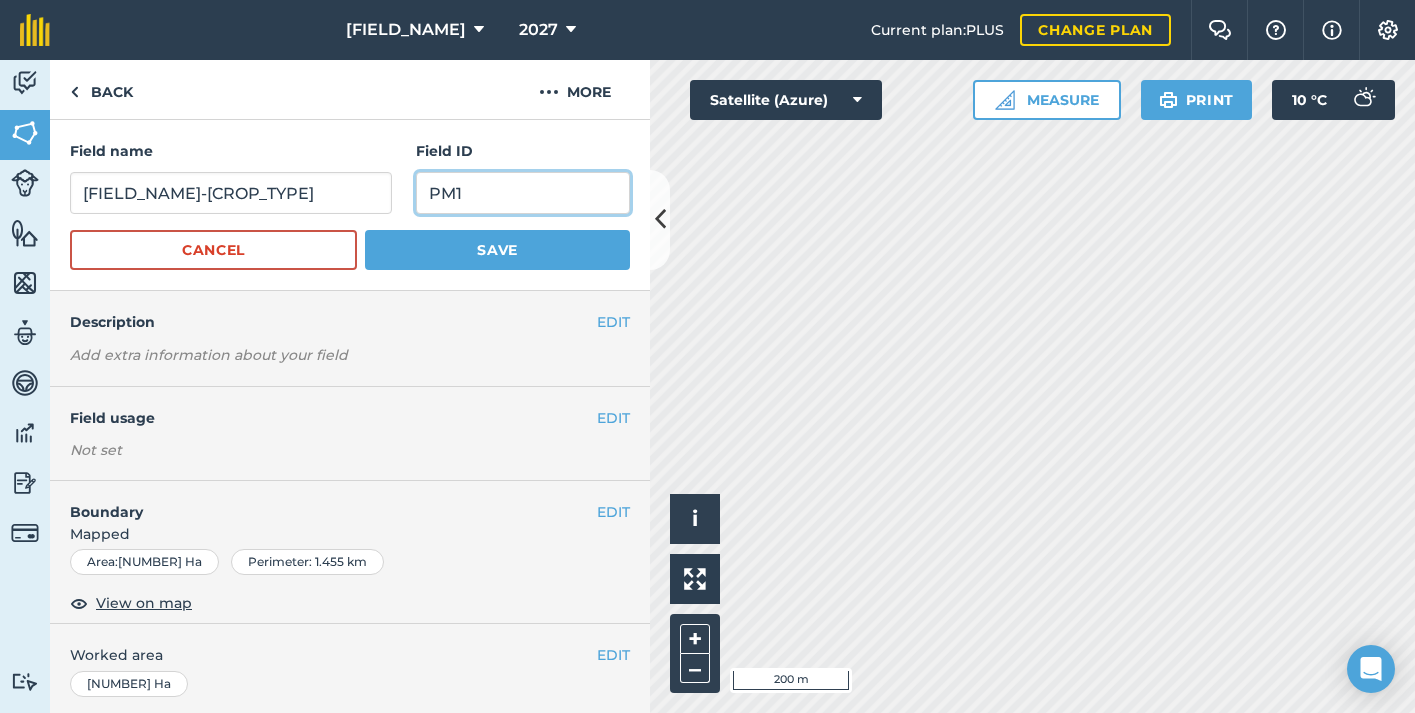 type on "PM1" 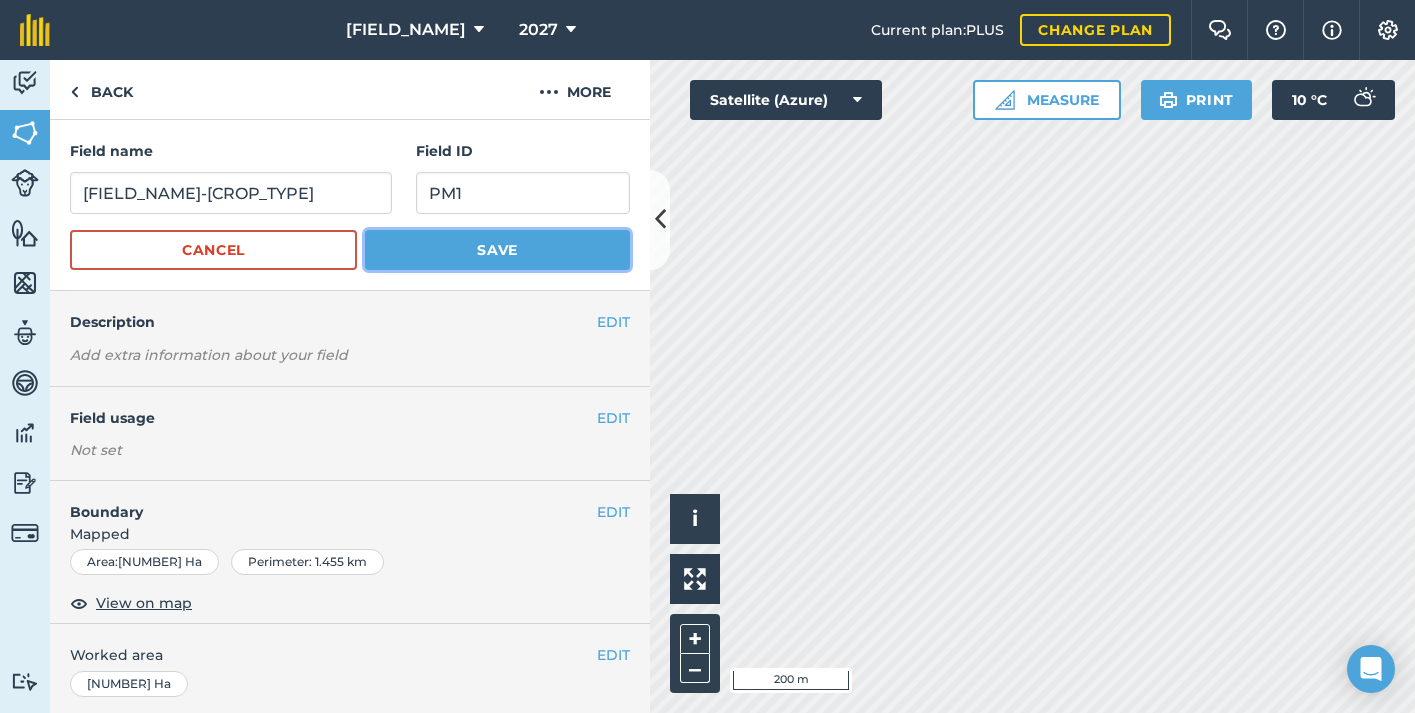 click on "Save" at bounding box center (497, 250) 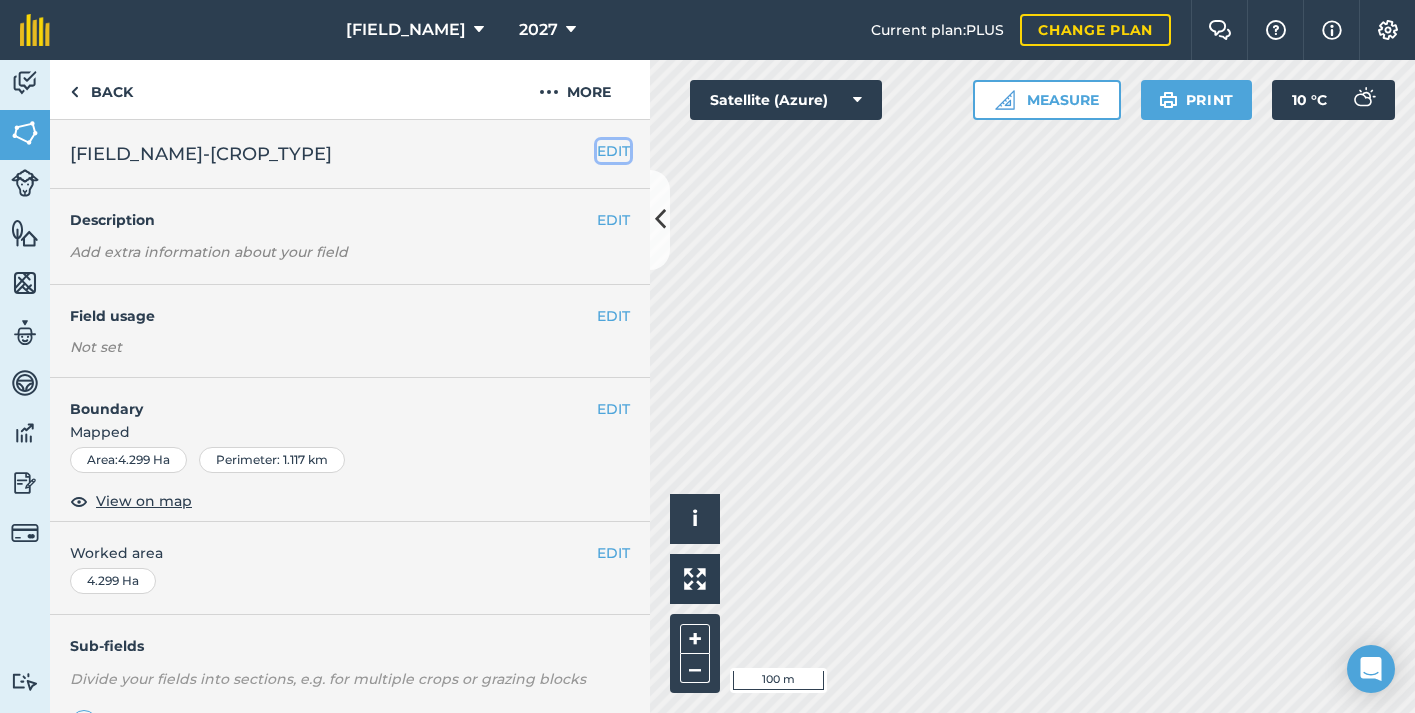 click on "EDIT" at bounding box center (613, 151) 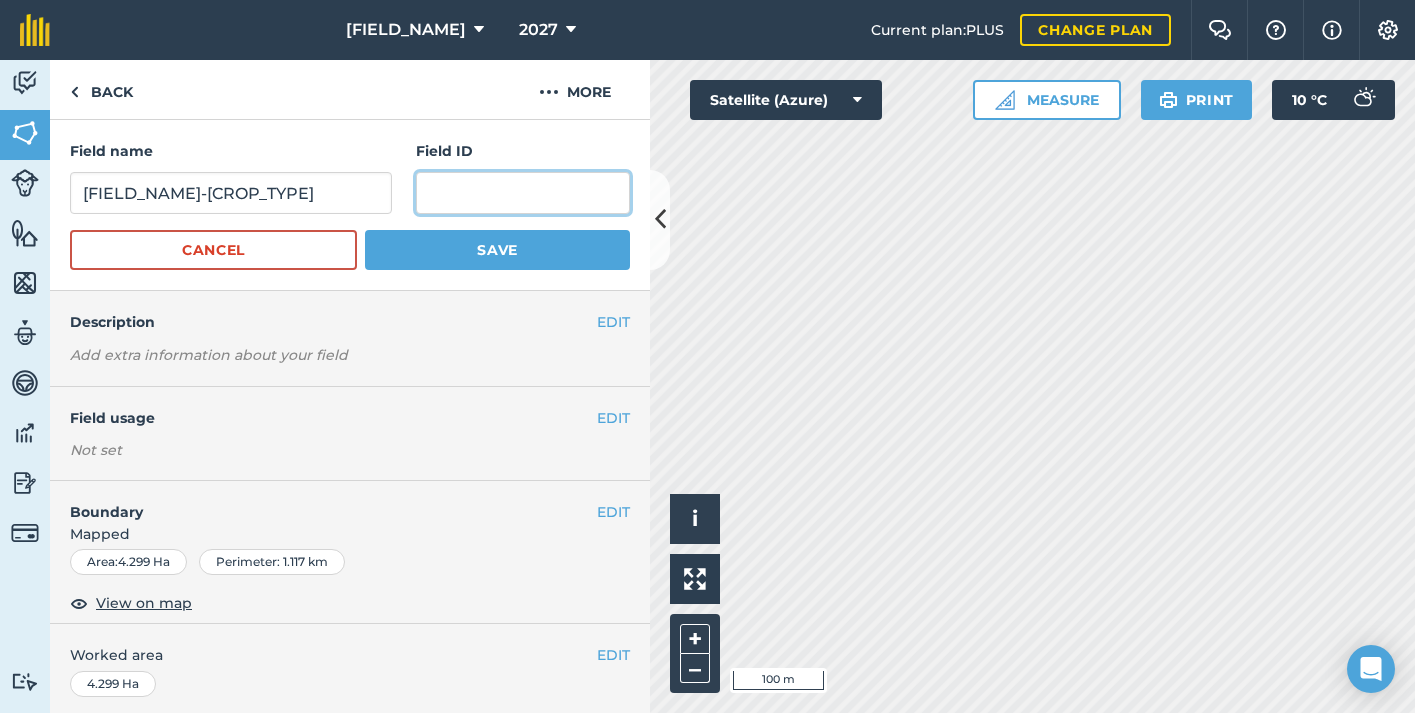 click at bounding box center (523, 193) 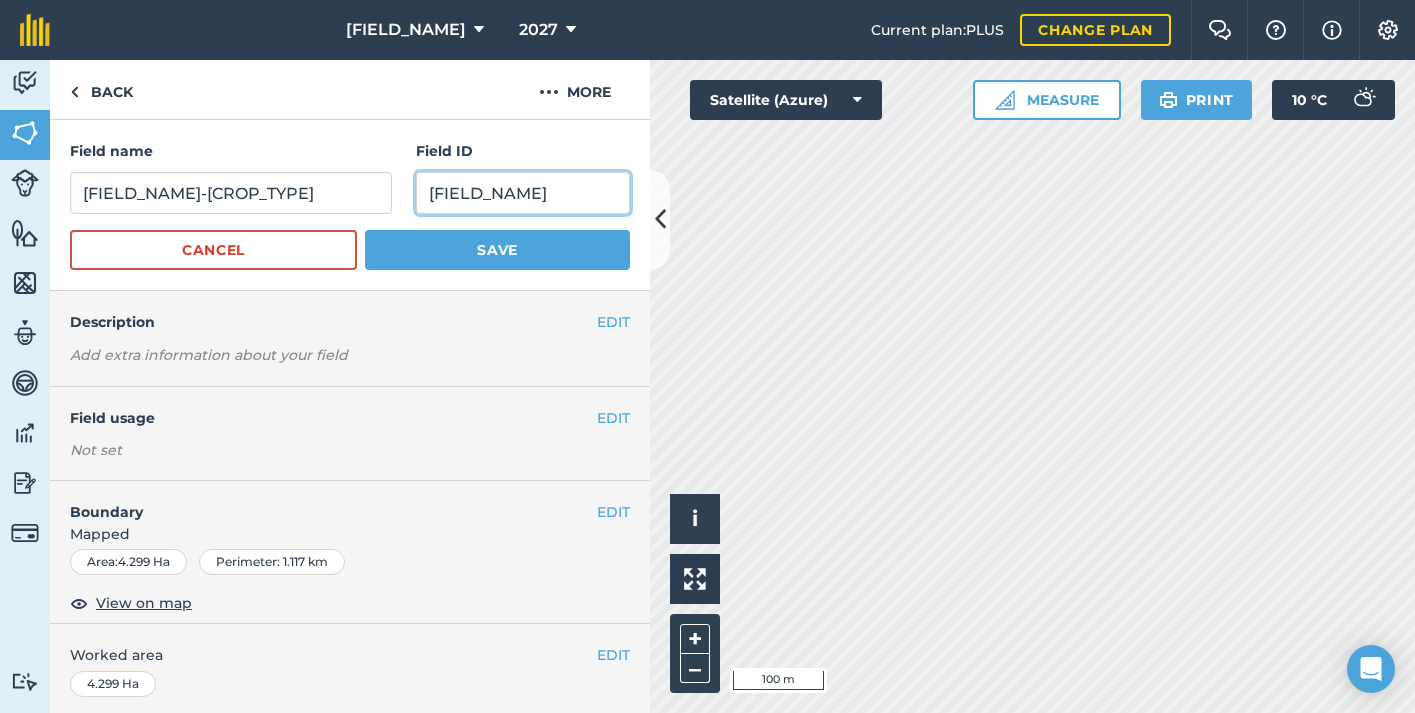 type on "[FIELD_NAME]" 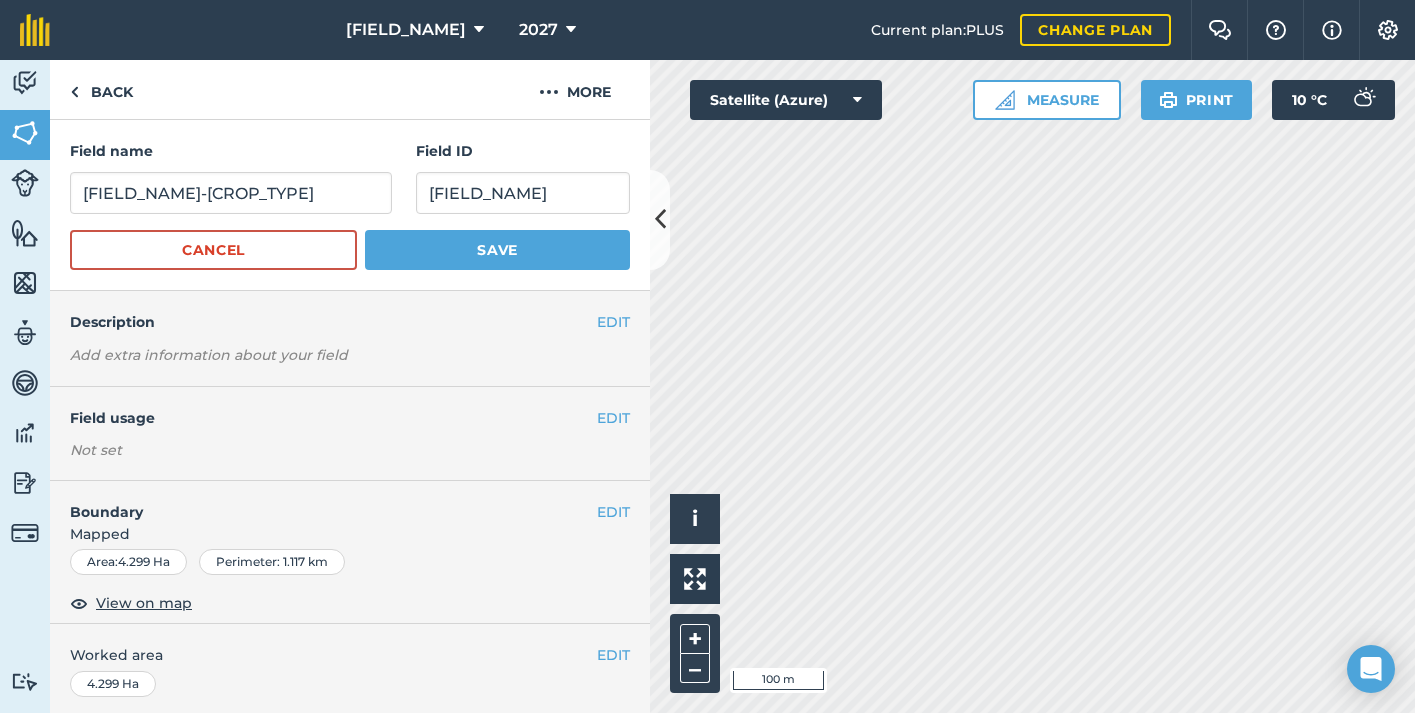 click on "EDIT Description Add extra information about your field" at bounding box center [350, 339] 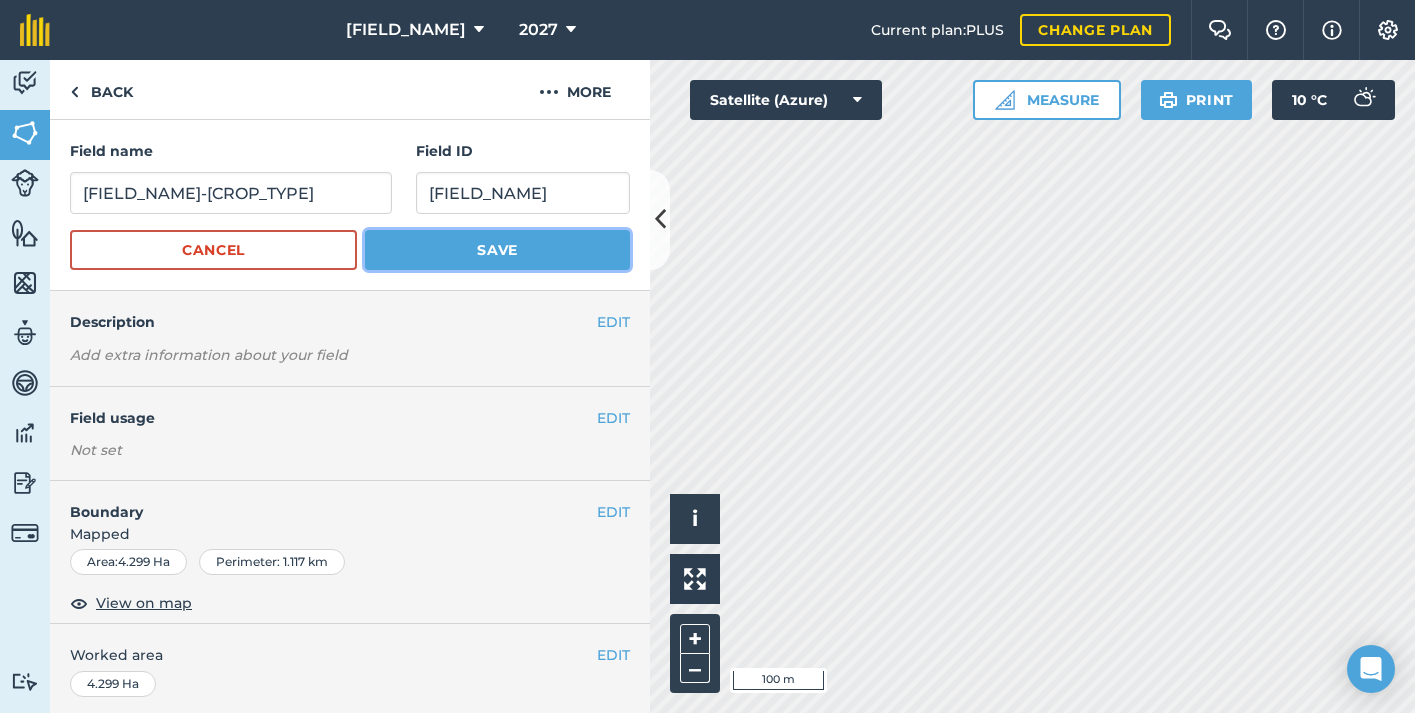 click on "Save" at bounding box center [497, 250] 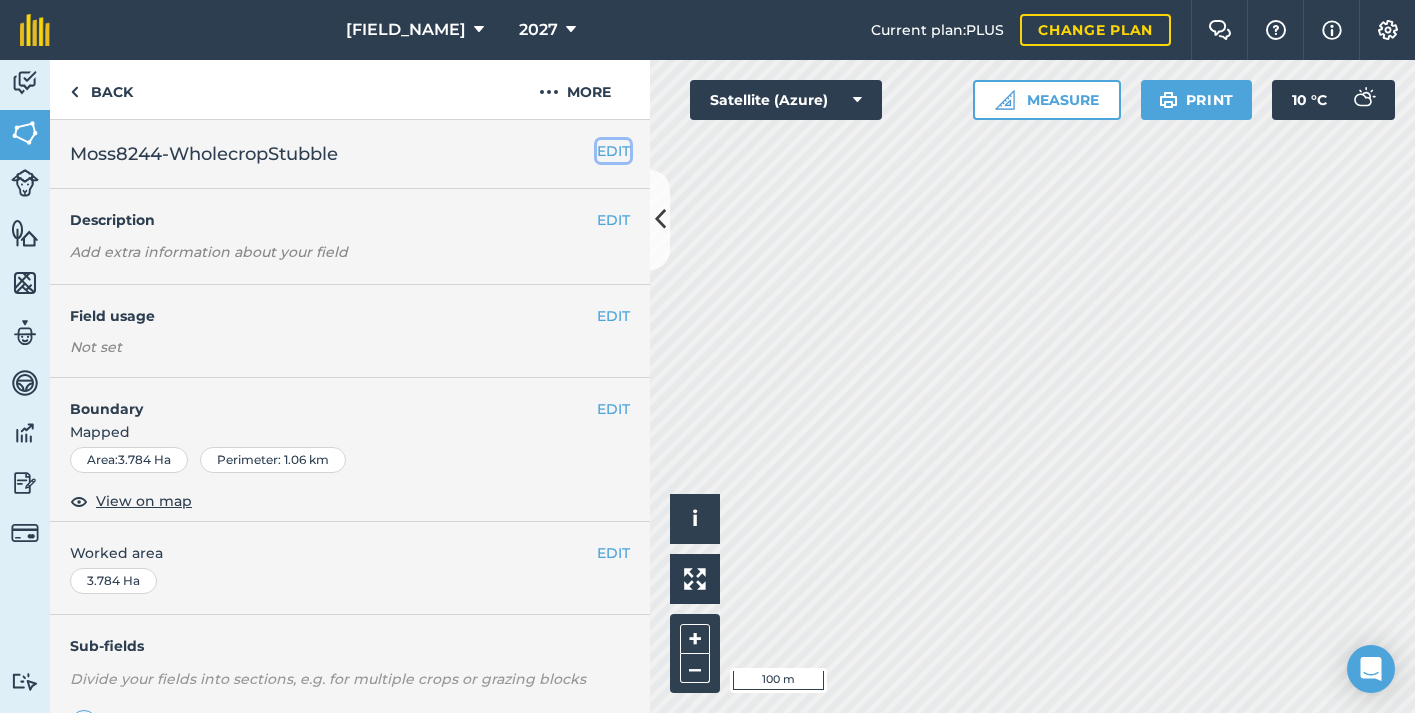 click on "EDIT" at bounding box center (613, 151) 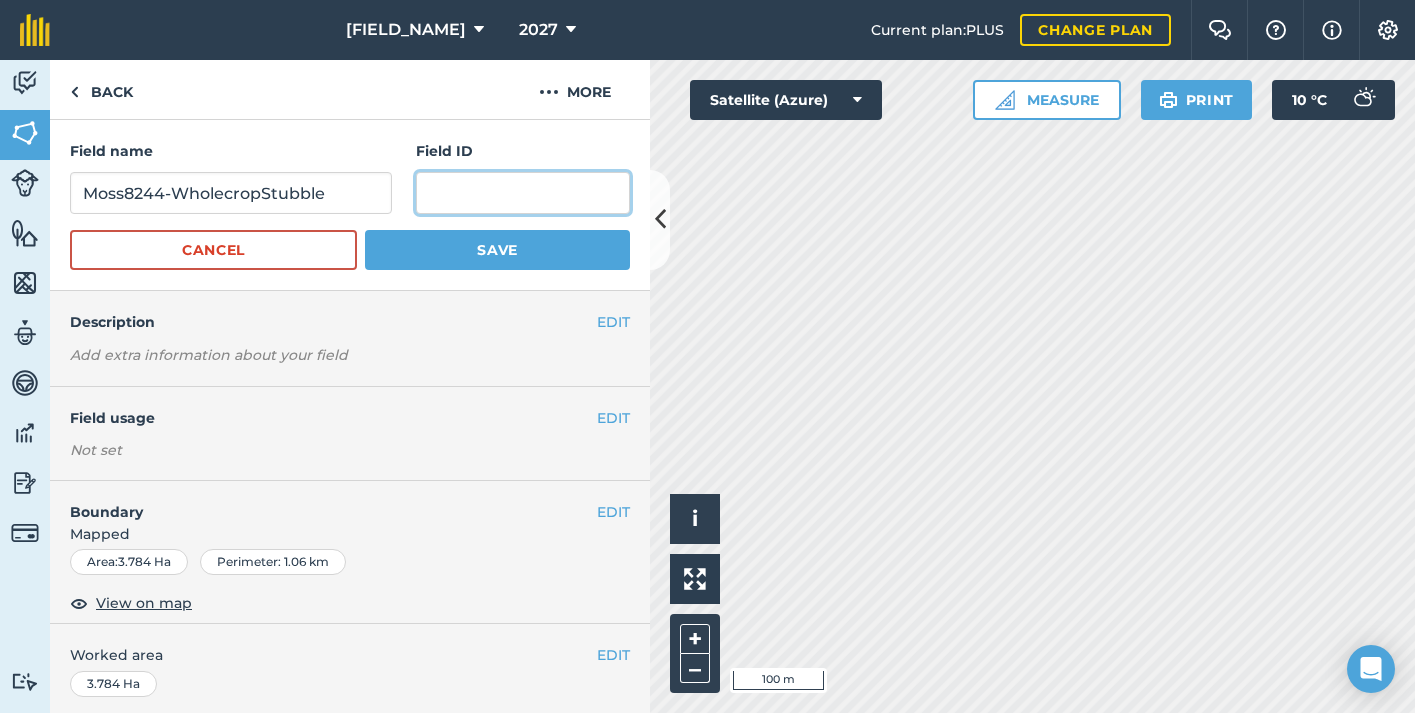 click at bounding box center (523, 193) 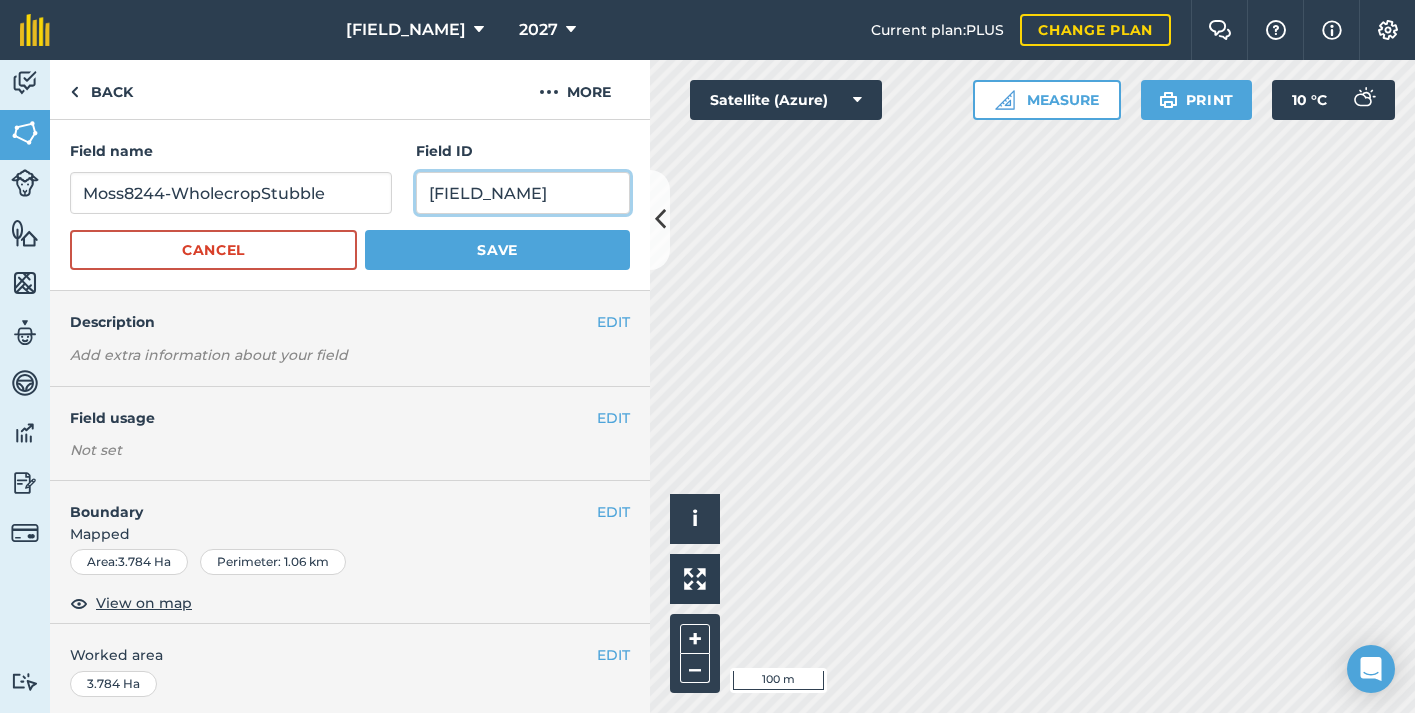 type on "[FIELD_NAME]" 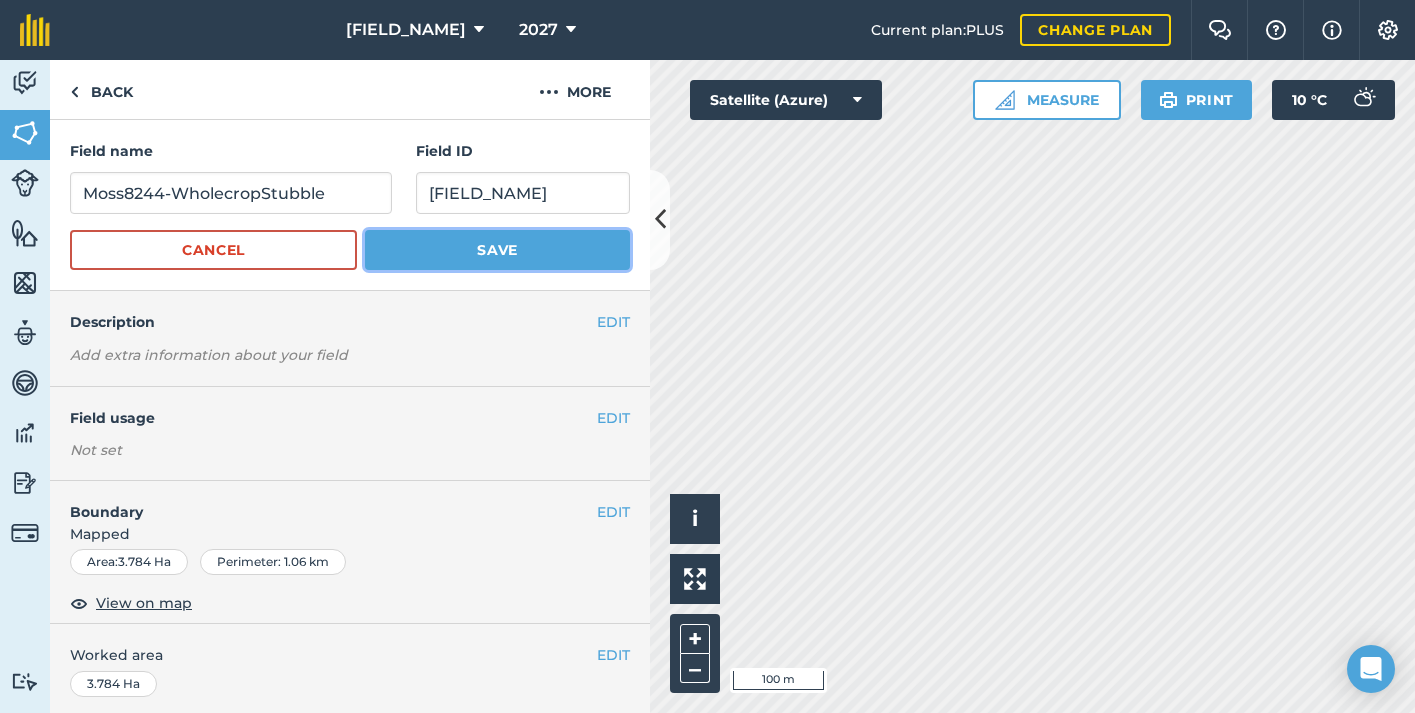 click on "Save" at bounding box center [497, 250] 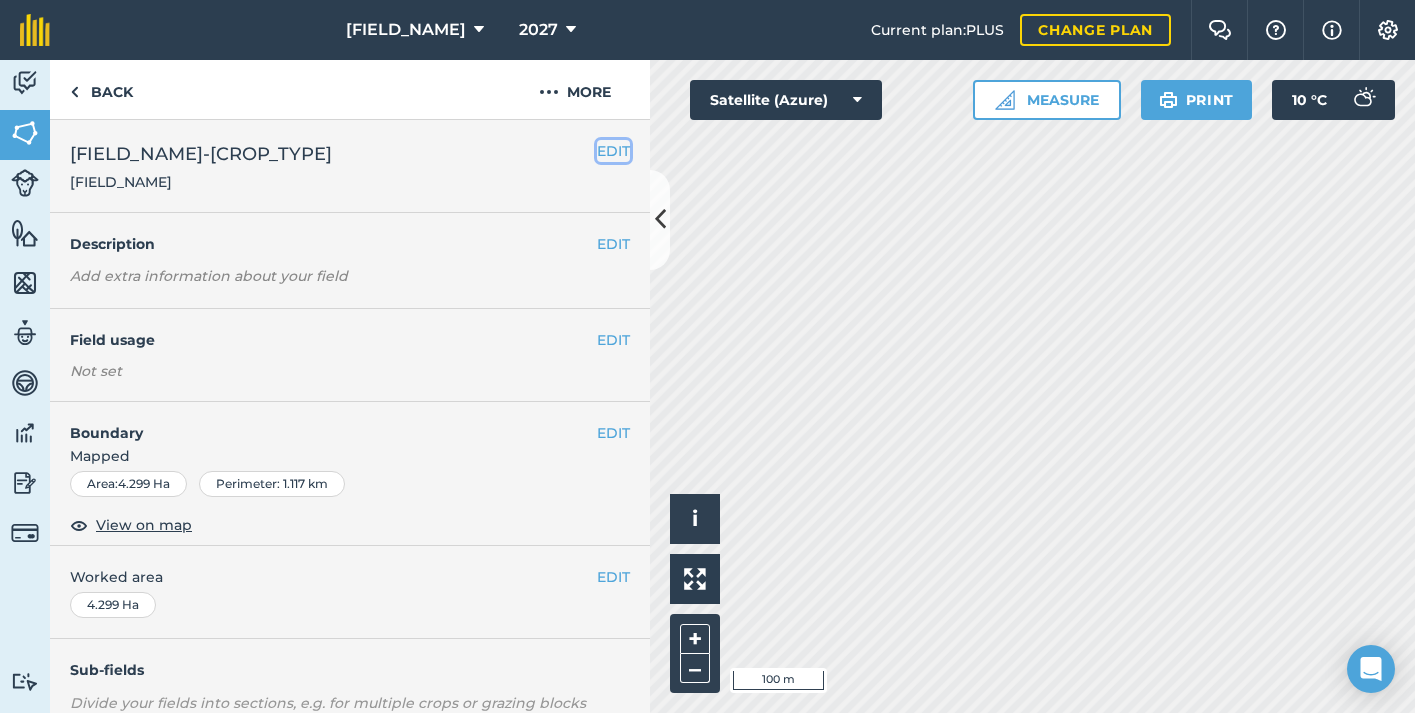 click on "EDIT" at bounding box center [613, 151] 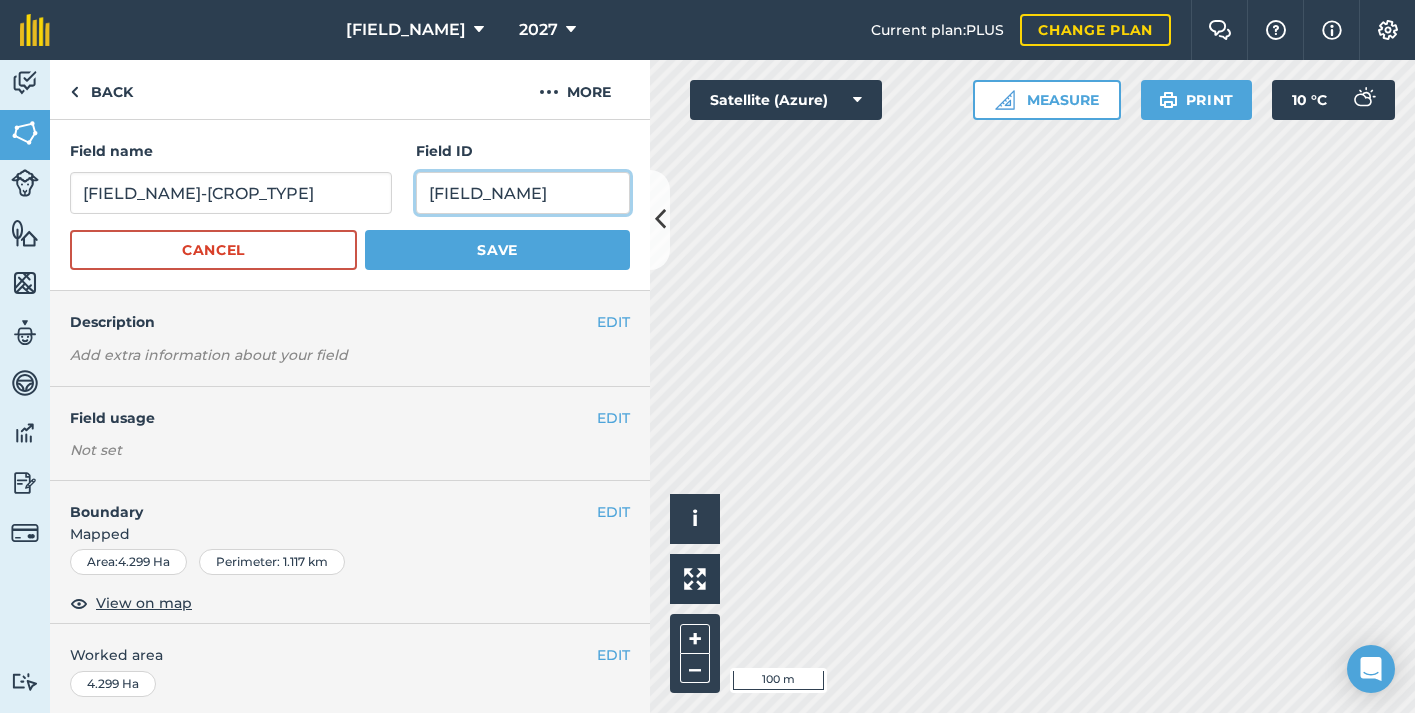 click on "[FIELD_NAME]" at bounding box center [523, 193] 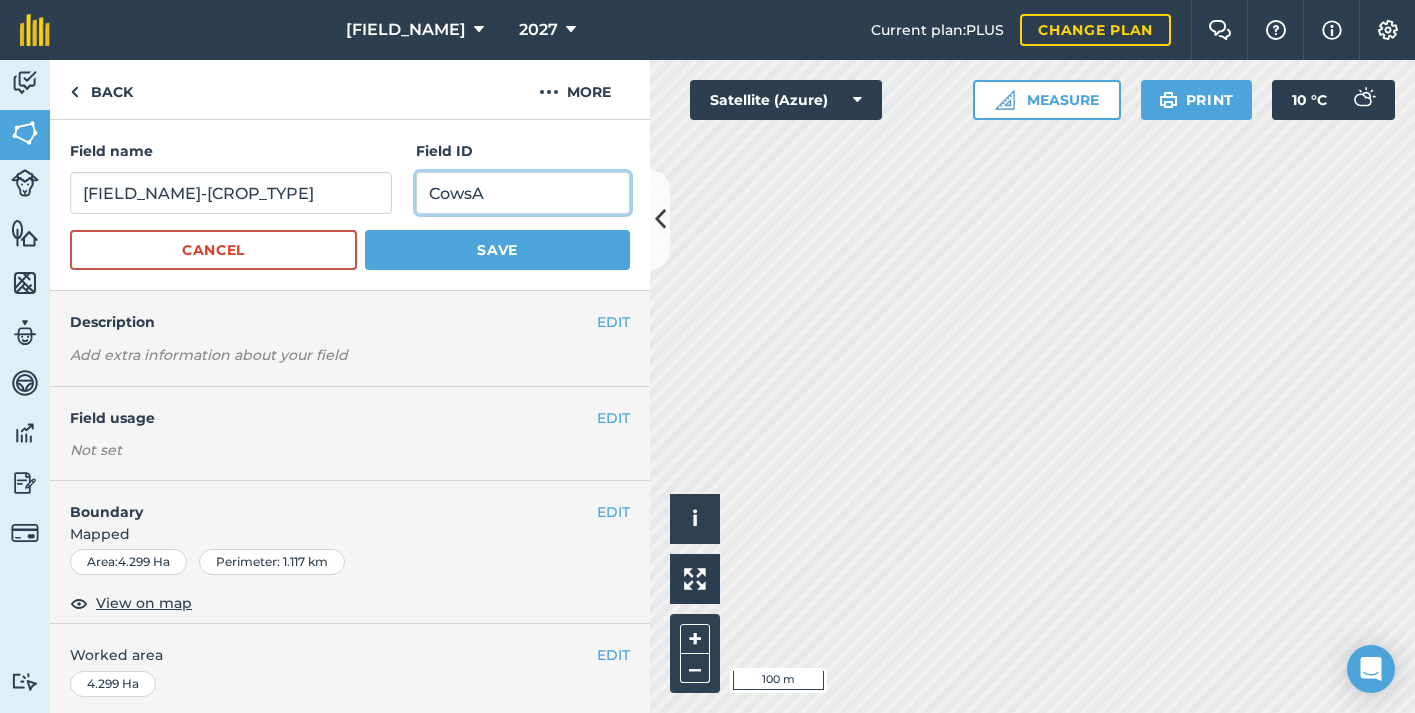 type on "CowsA" 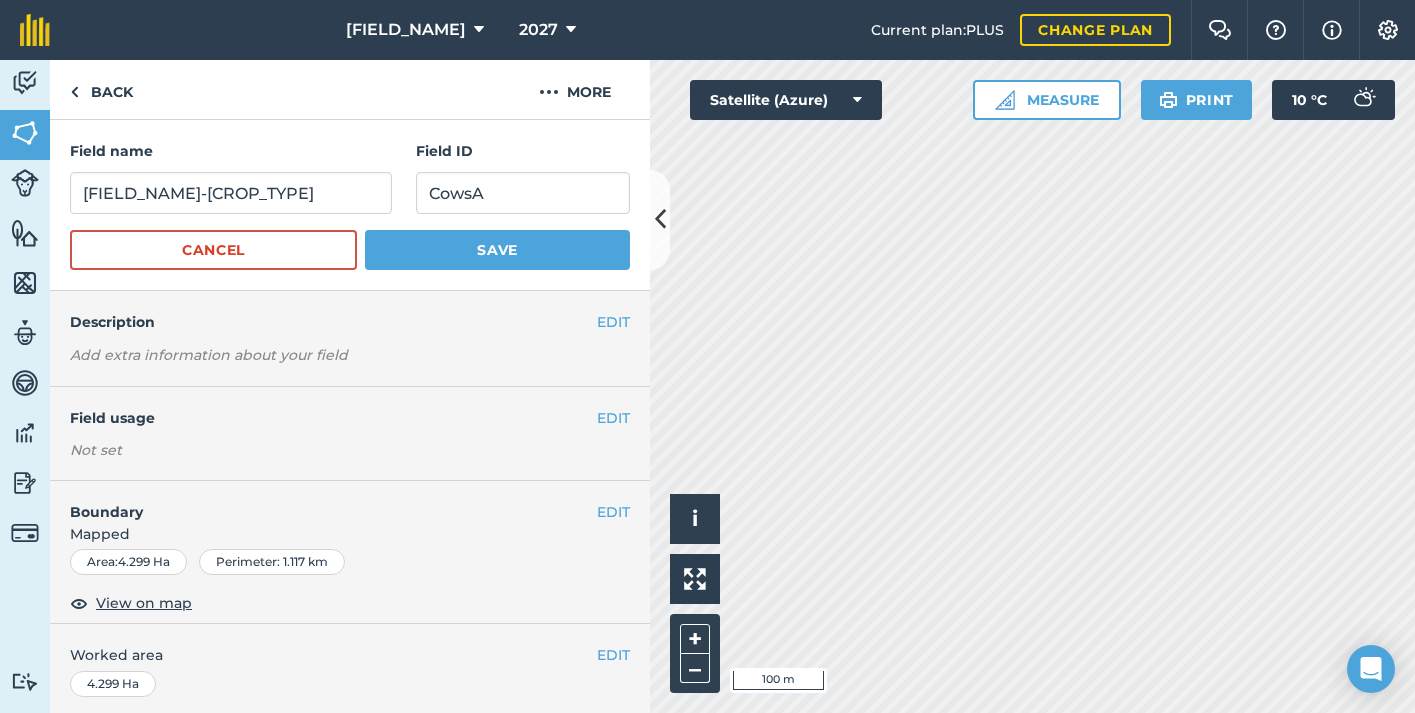 click on "[FIELD_NAME] [FIELD_NAME]-[CROP_TYPE] [FIELD_NAME] [FIELD_NAME] Cancel Save" at bounding box center [350, 205] 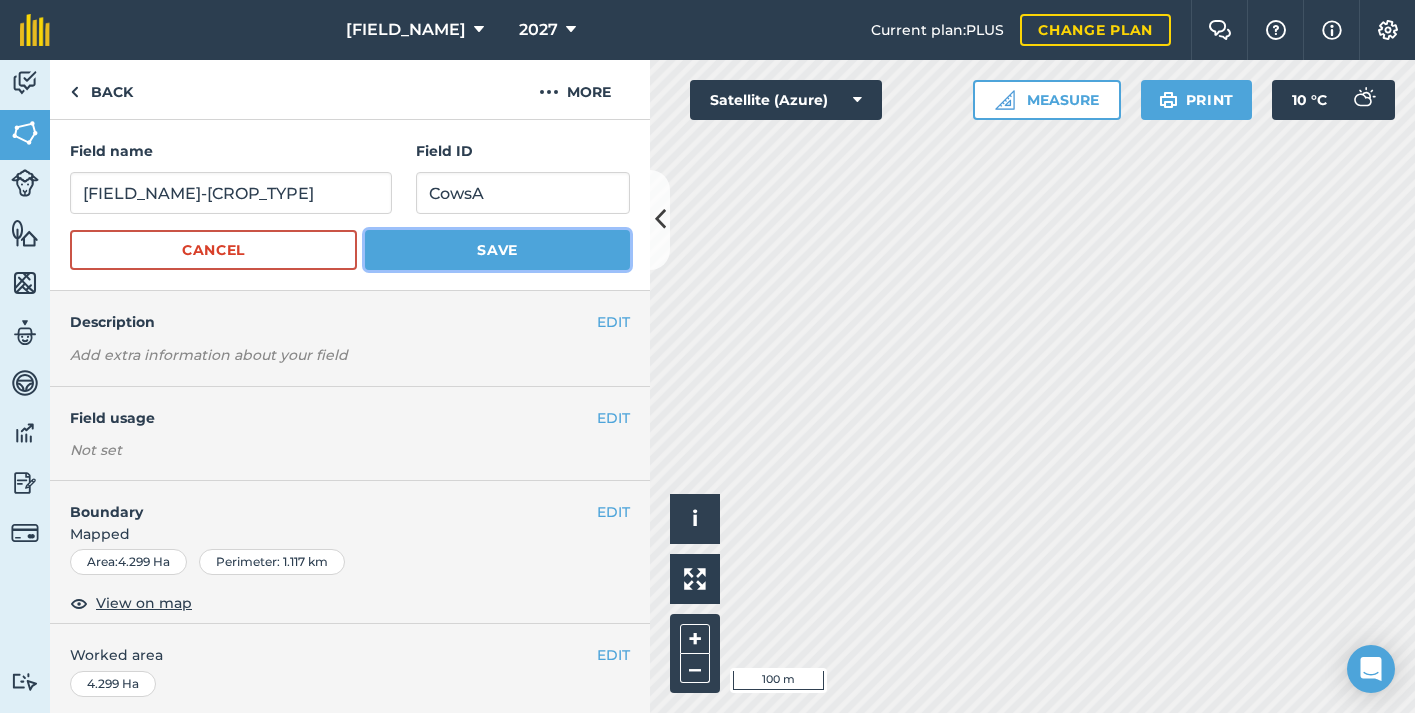 click on "Save" at bounding box center (497, 250) 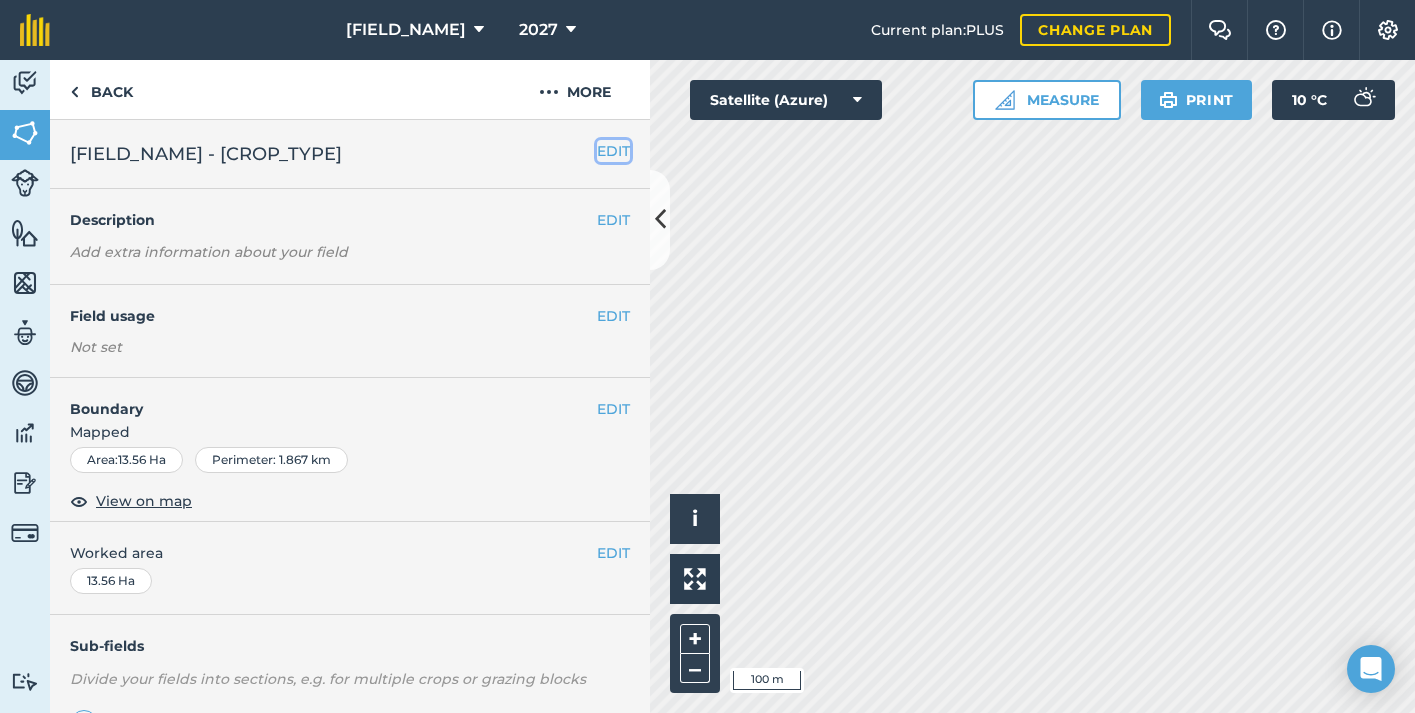 click on "EDIT" at bounding box center [613, 151] 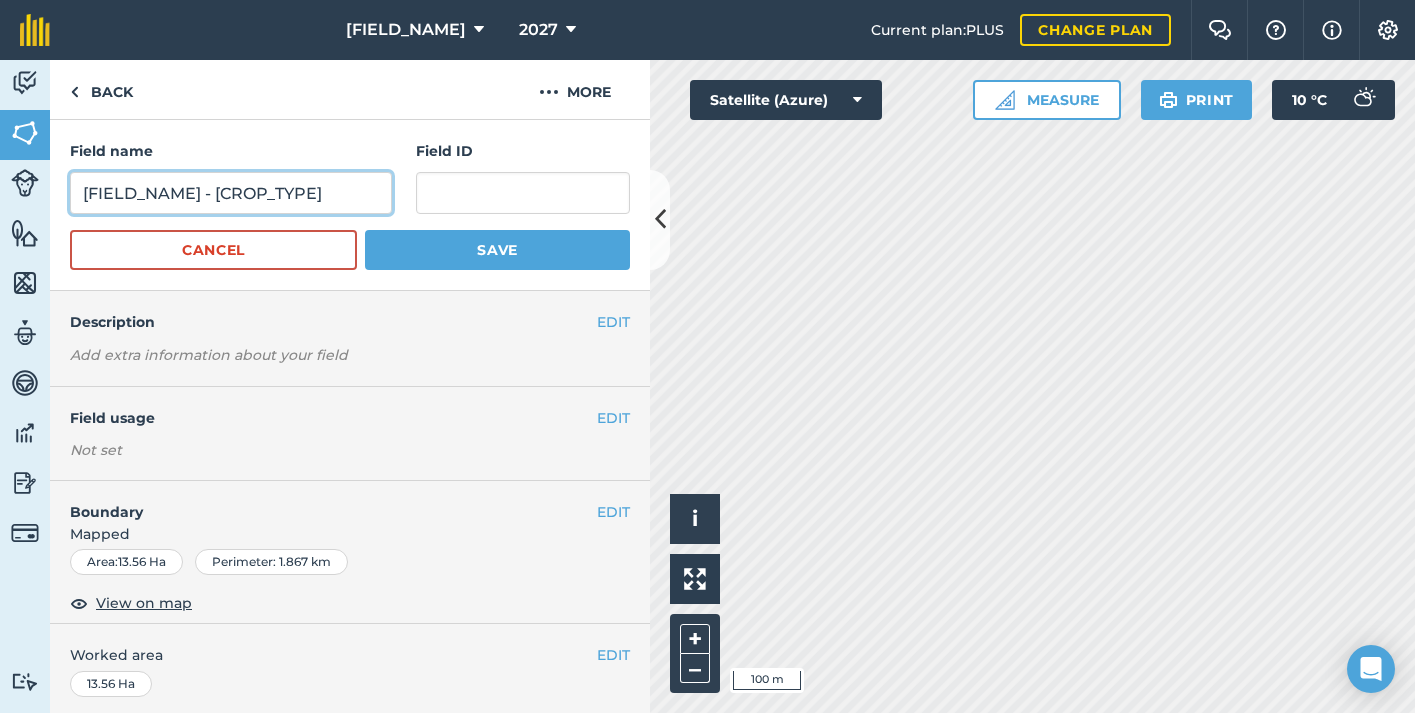 drag, startPoint x: 157, startPoint y: 196, endPoint x: 204, endPoint y: 200, distance: 47.169907 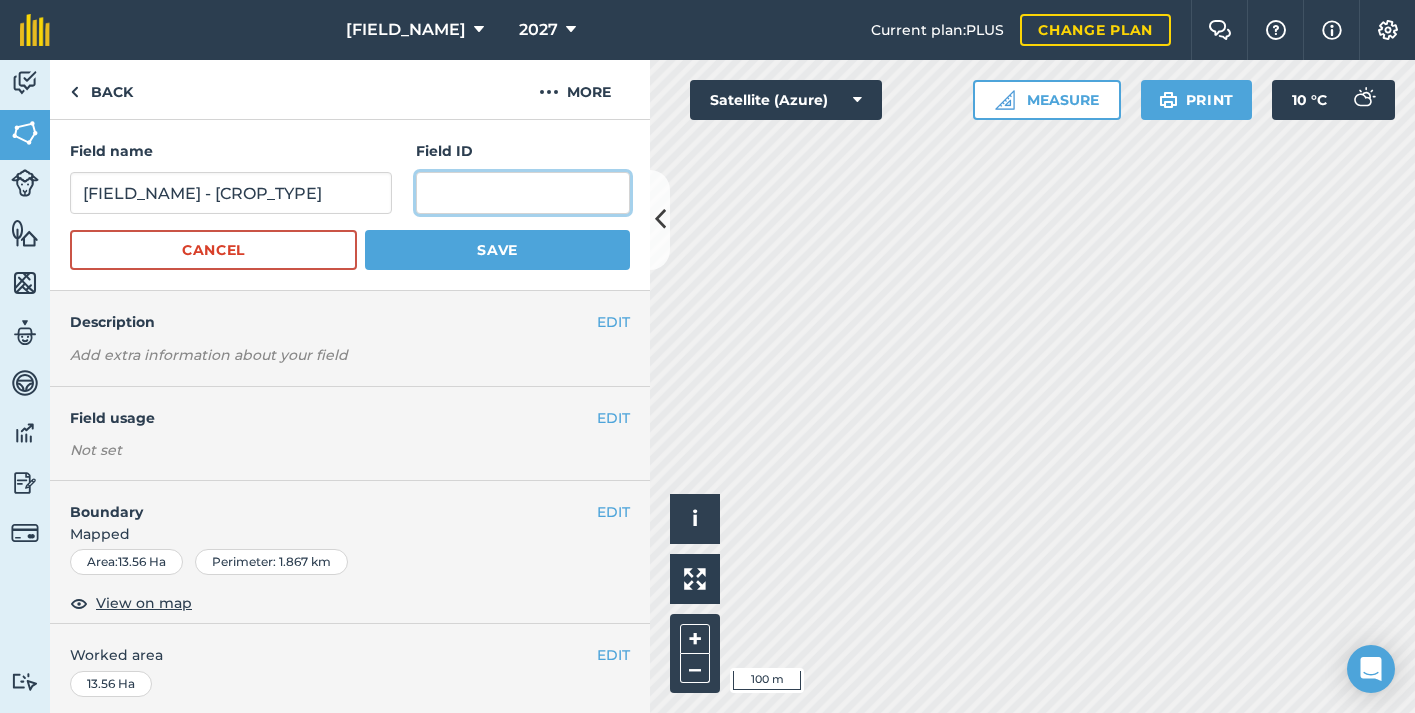 click at bounding box center [523, 193] 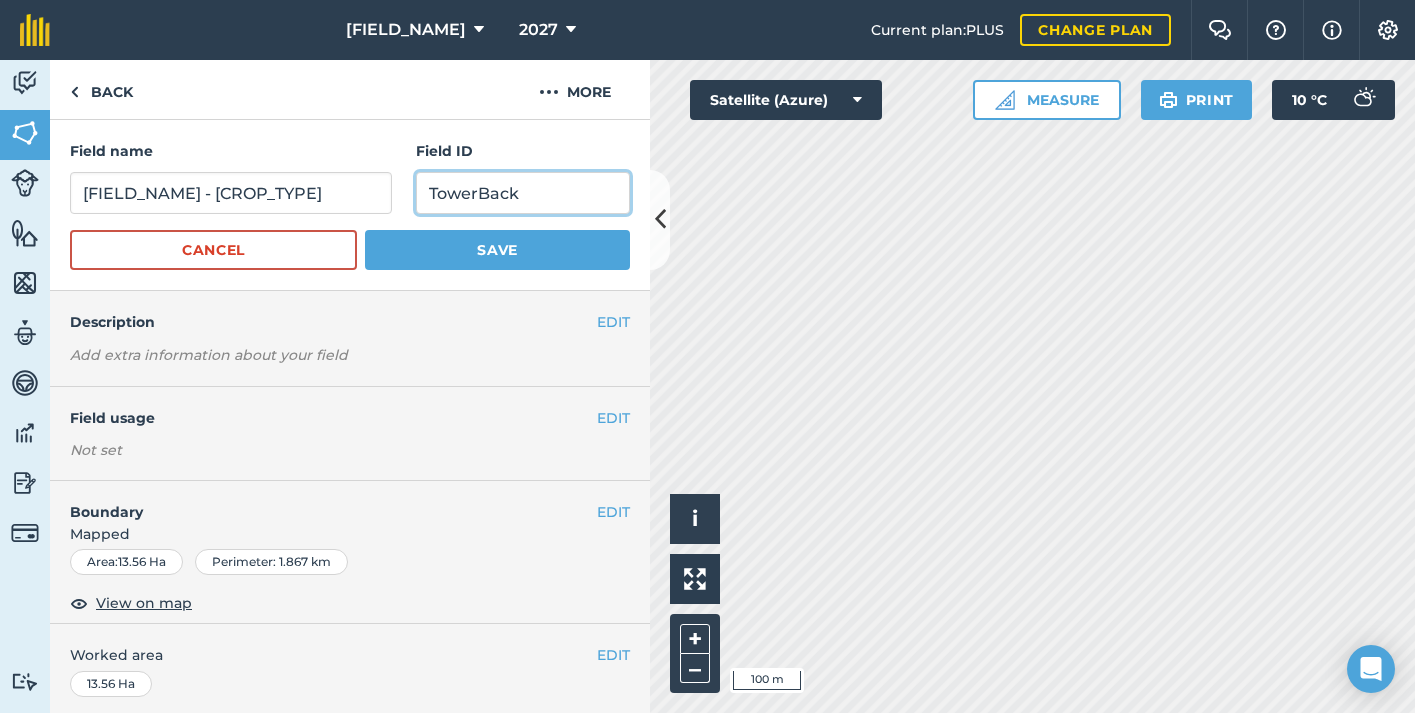 type on "TowerBack" 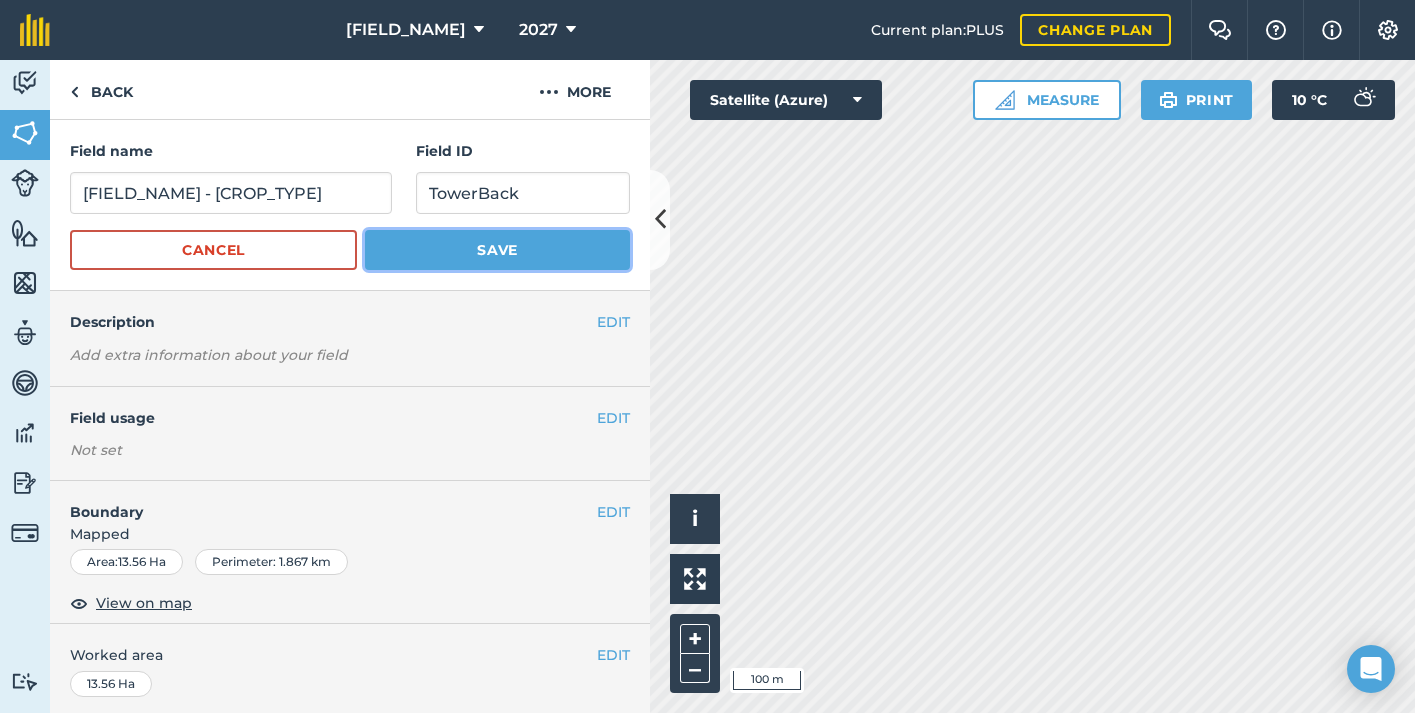 click on "Save" at bounding box center (497, 250) 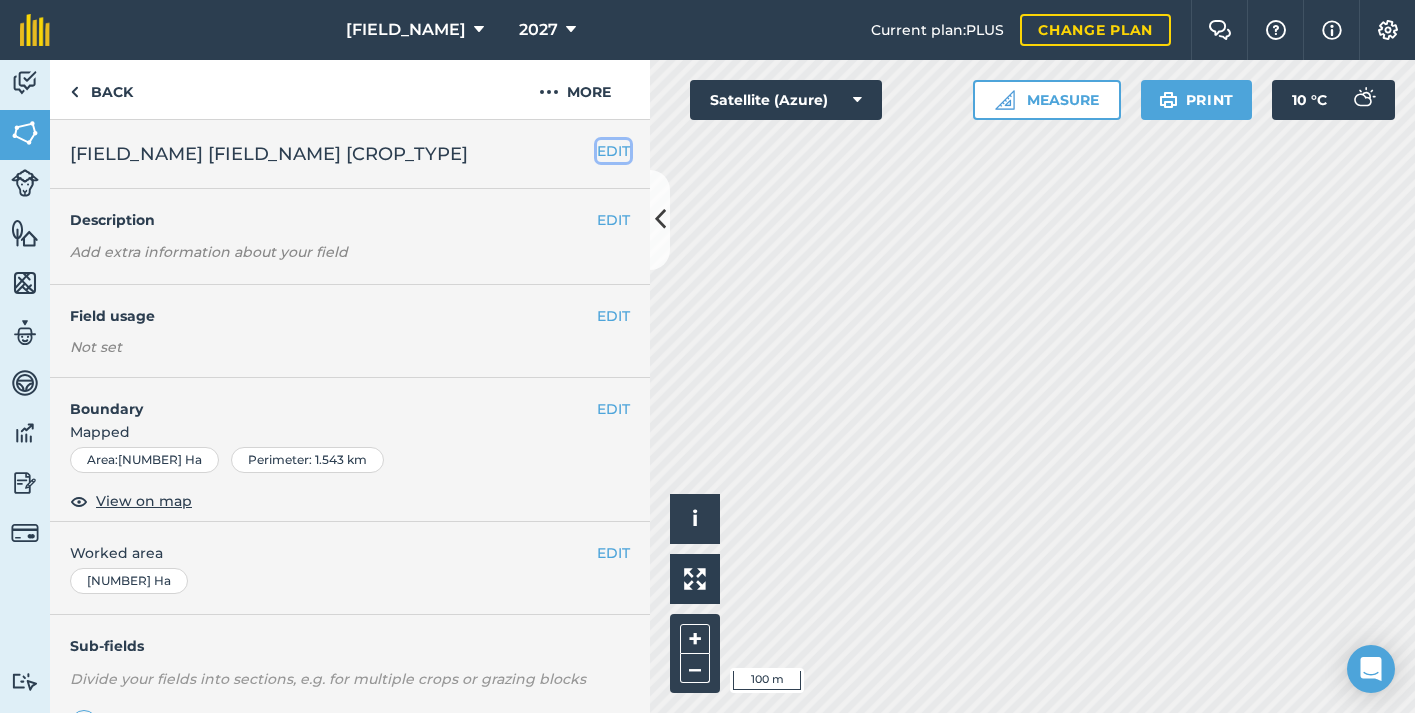 click on "EDIT" at bounding box center [613, 151] 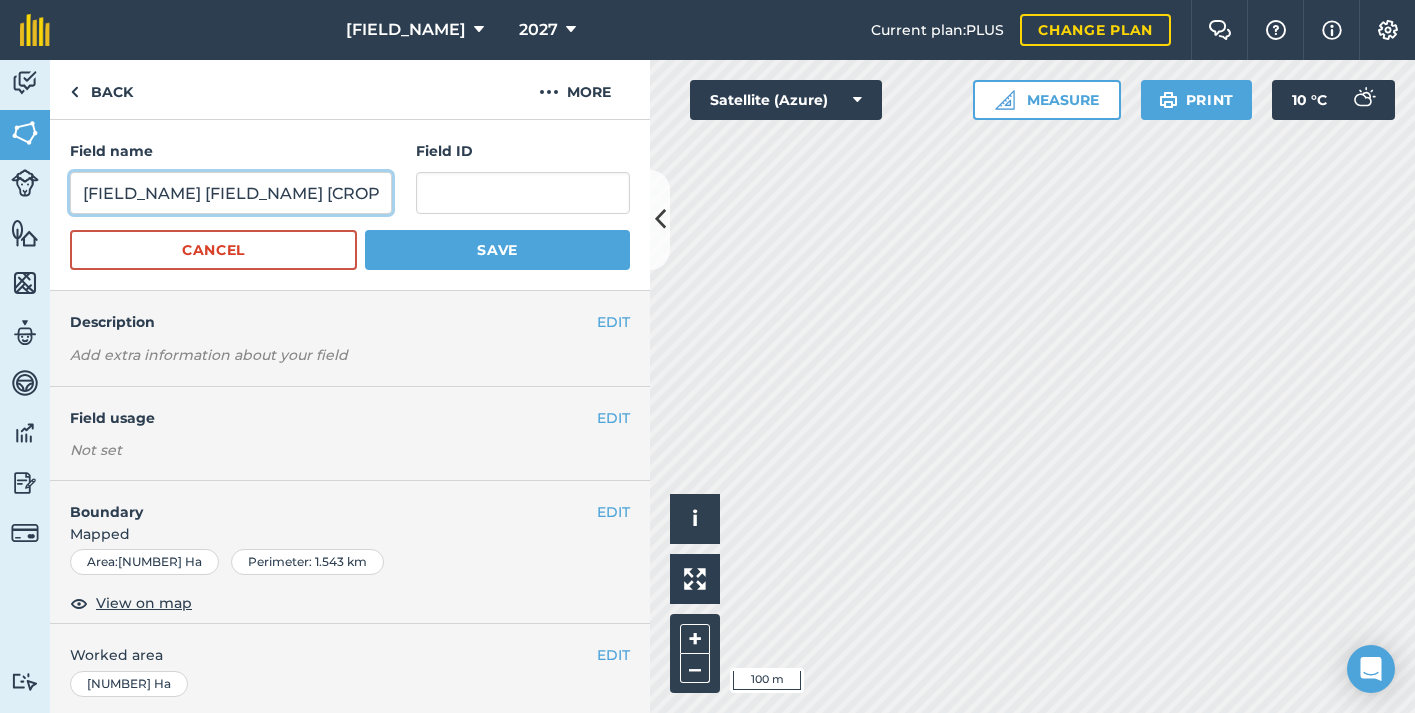 drag, startPoint x: 170, startPoint y: 193, endPoint x: 257, endPoint y: 193, distance: 87 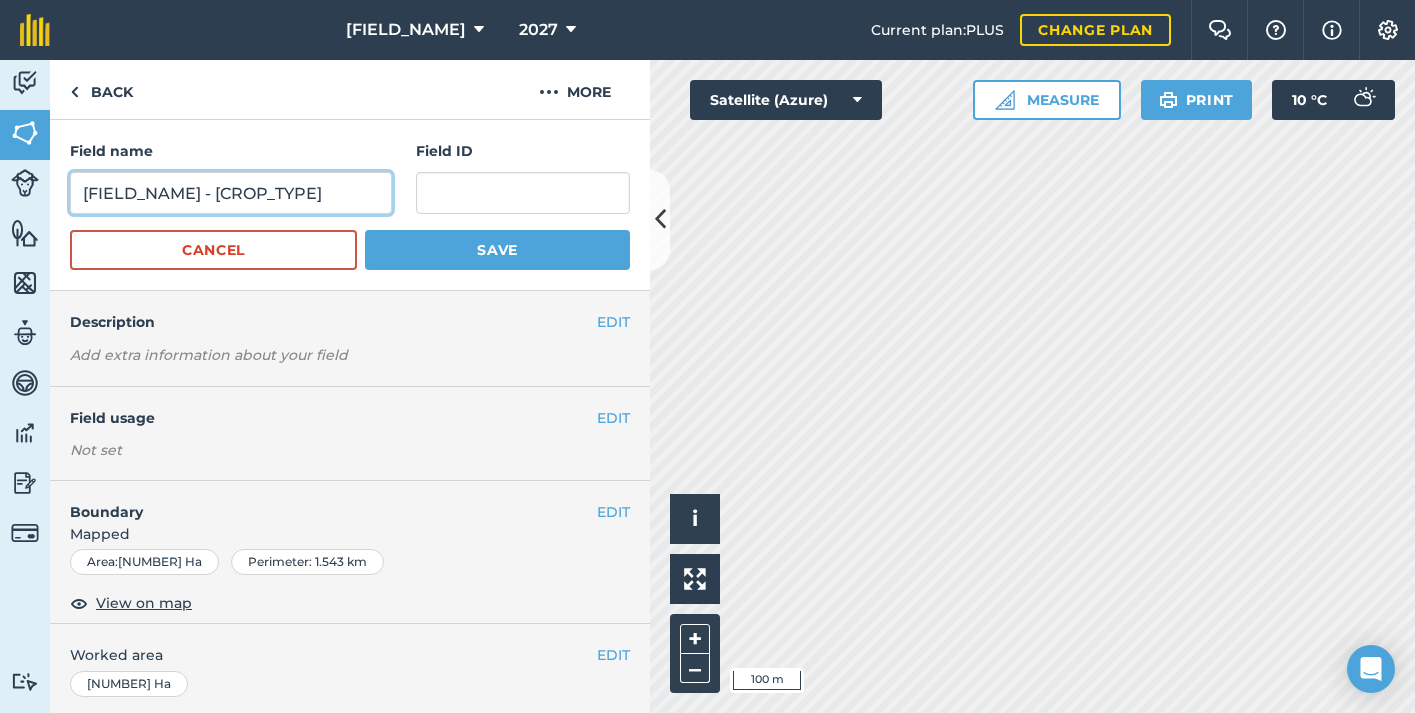 type on "[FIELD_NAME] - [CROP_TYPE]" 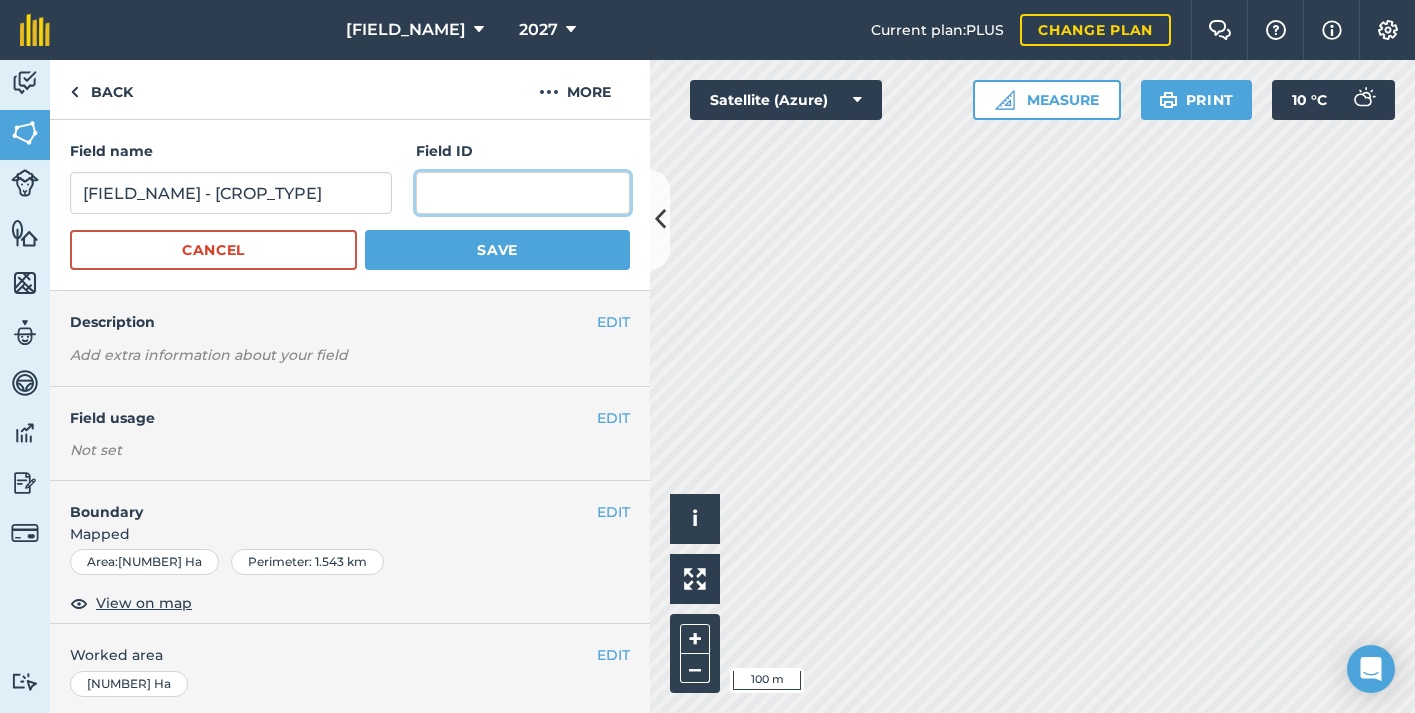 click at bounding box center [523, 193] 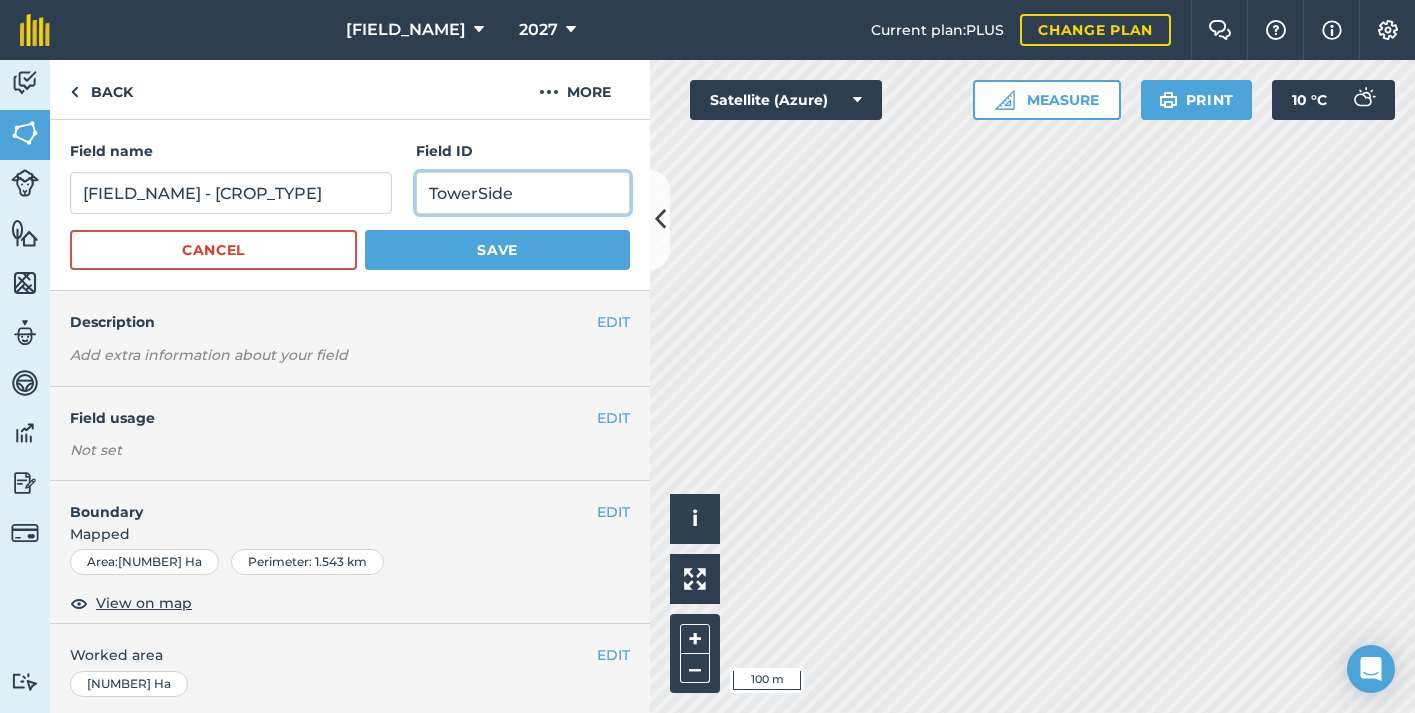 type on "TowerSide" 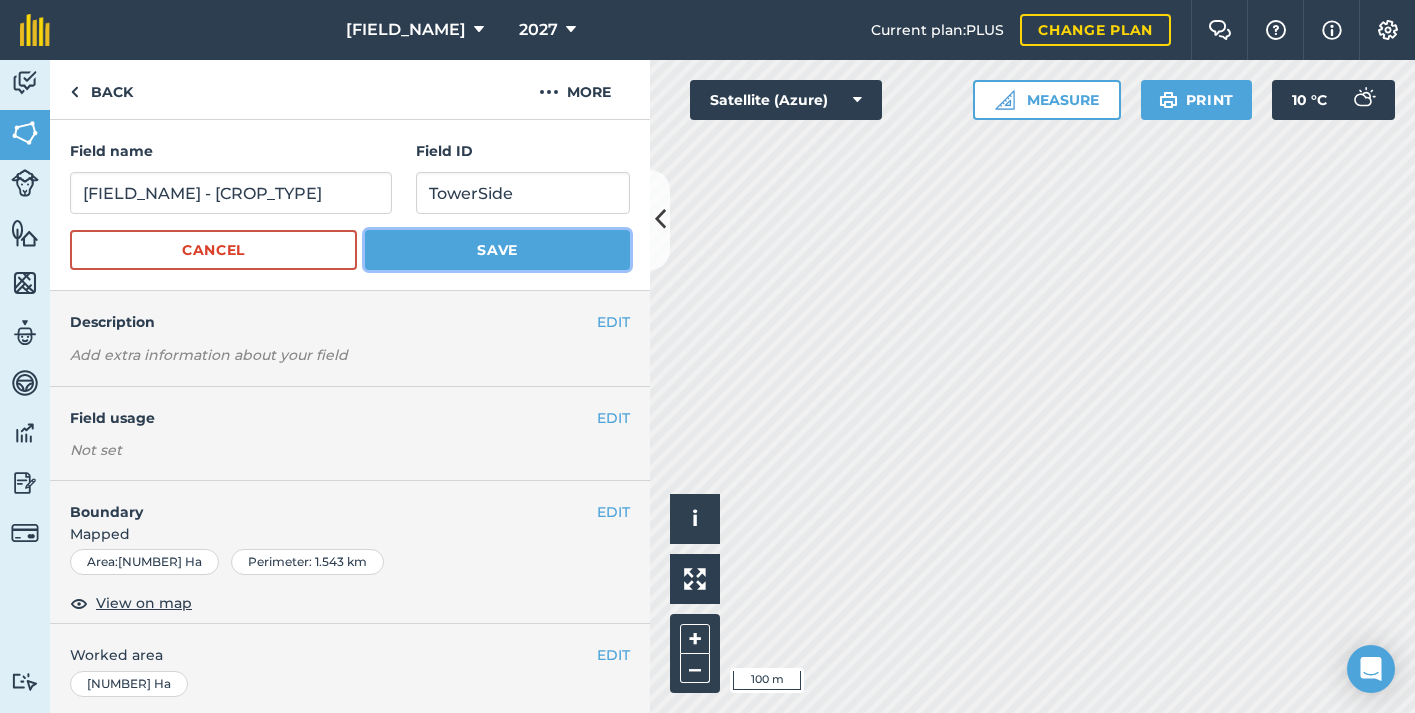 click on "Save" at bounding box center [497, 250] 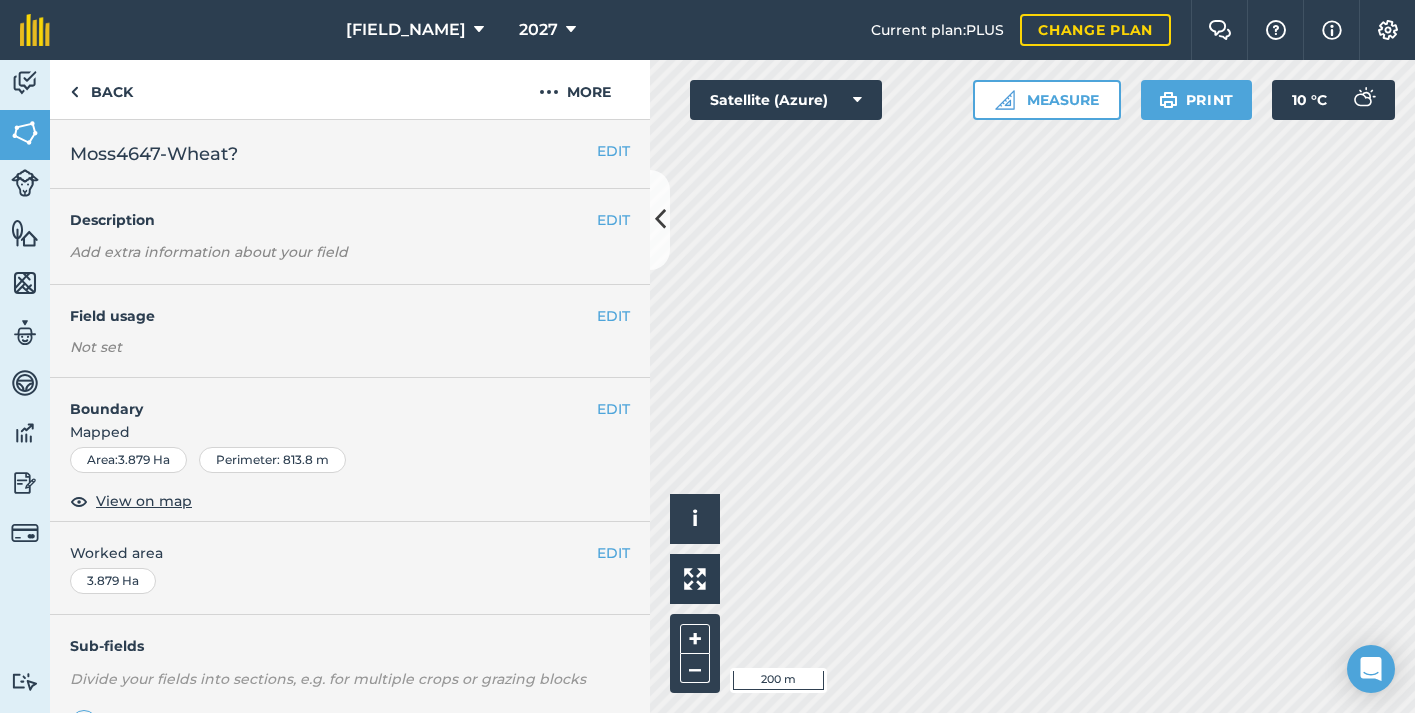 click on "EDIT Moss4647-Wheat?" at bounding box center [350, 154] 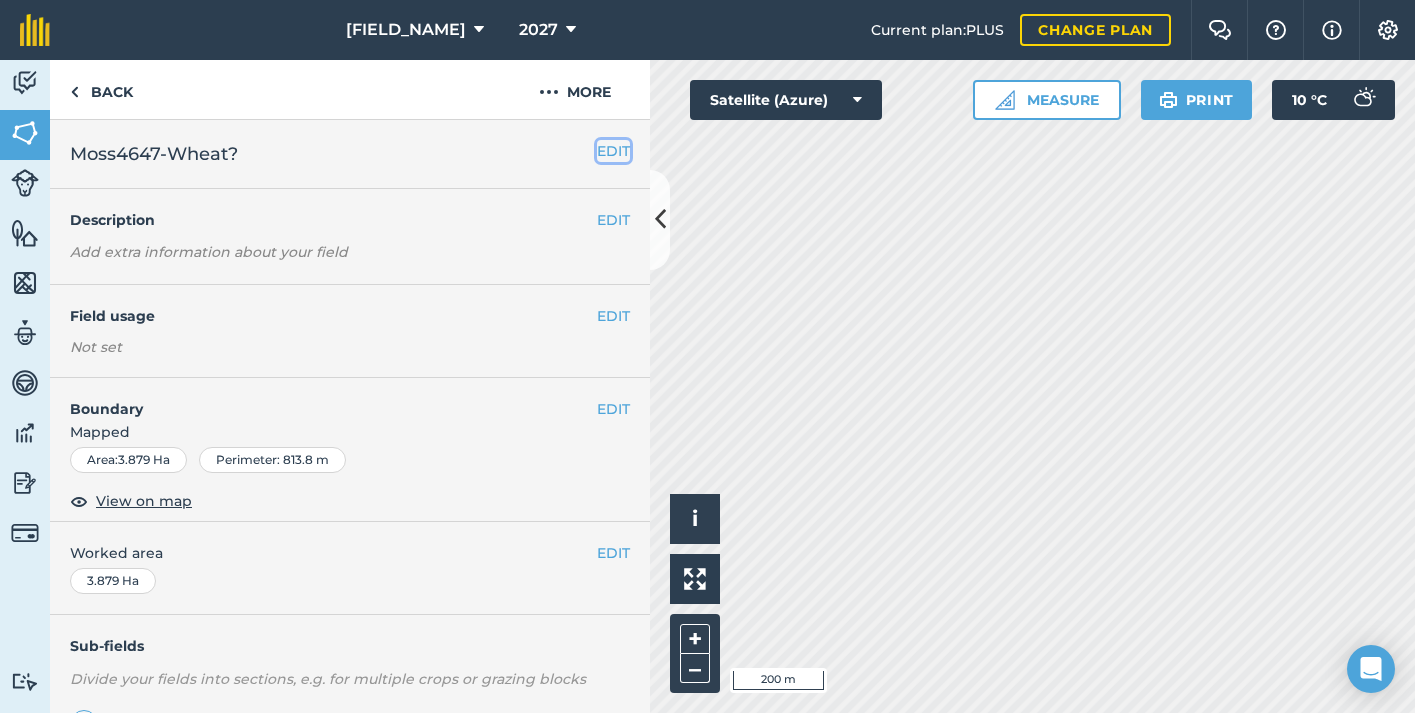 click on "EDIT" at bounding box center [613, 151] 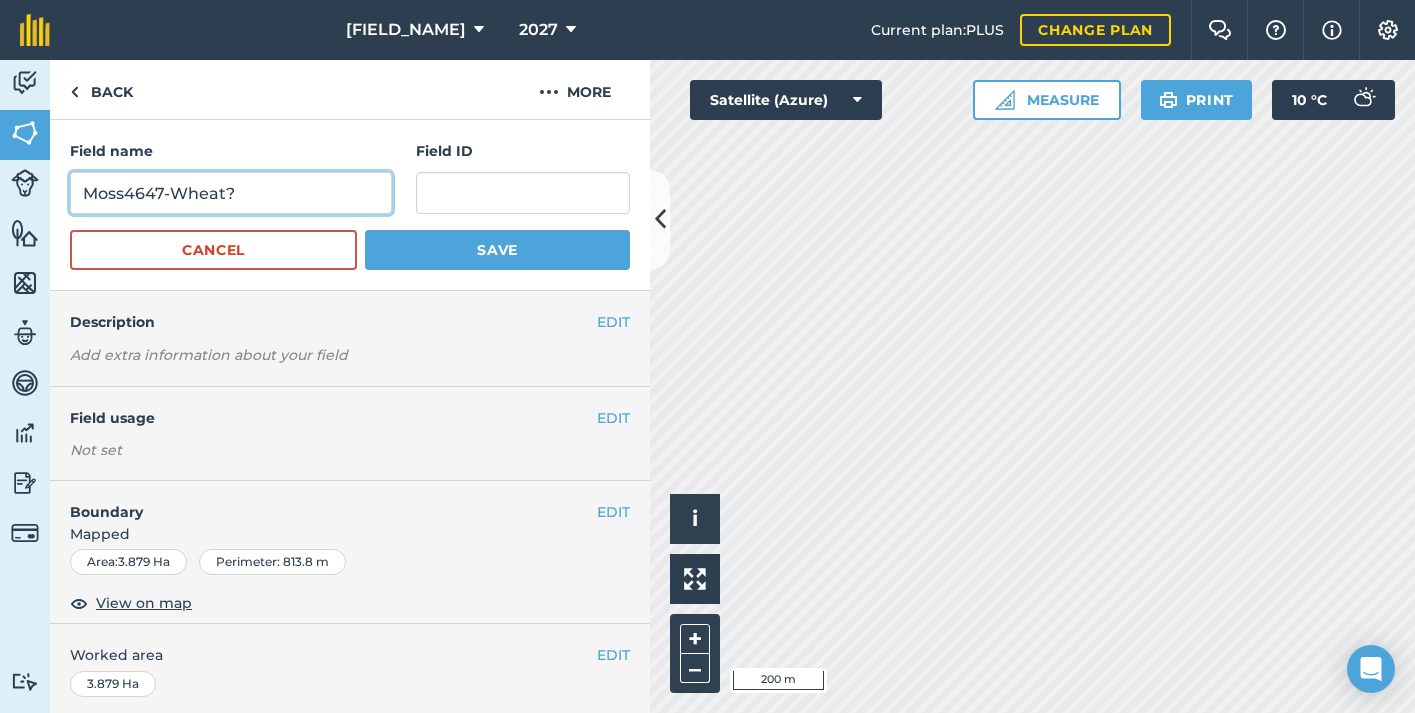 click on "Moss4647-Wheat?" at bounding box center [231, 193] 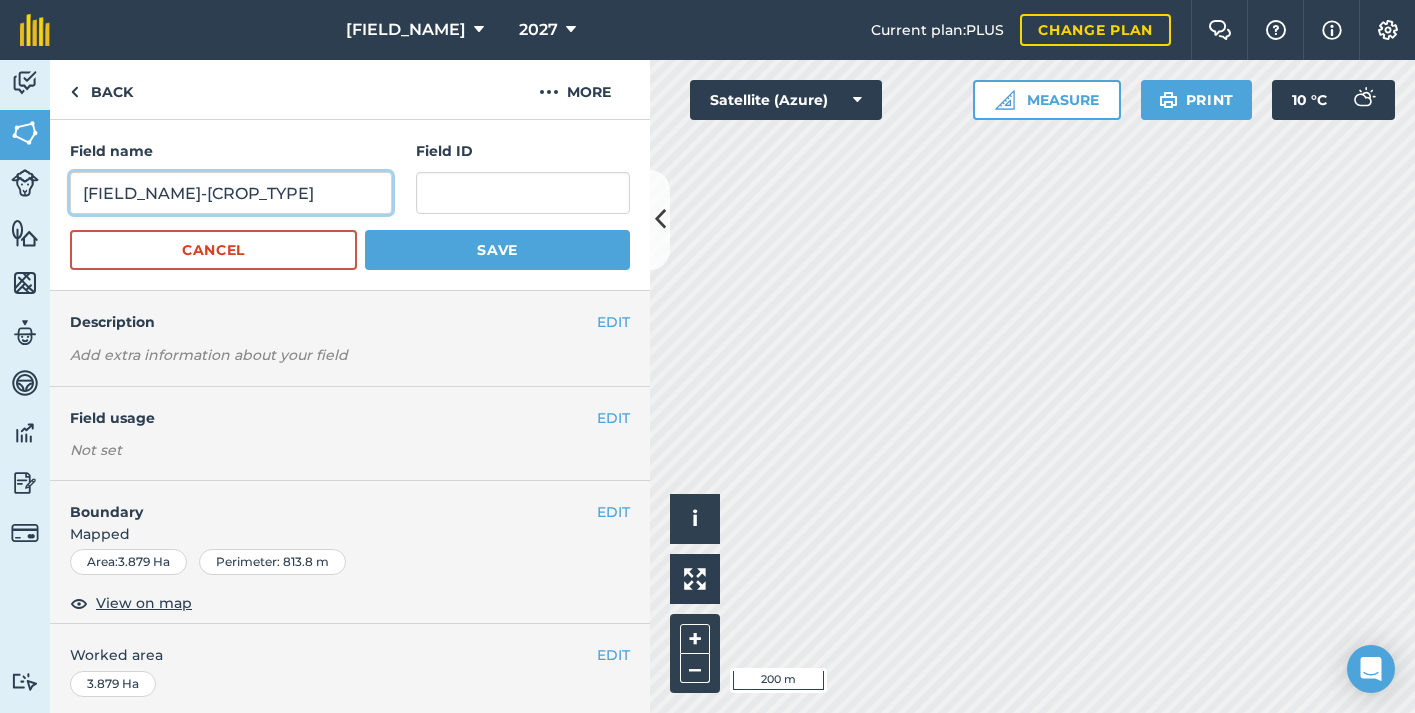 type on "[FIELD_NAME]-[CROP_TYPE]" 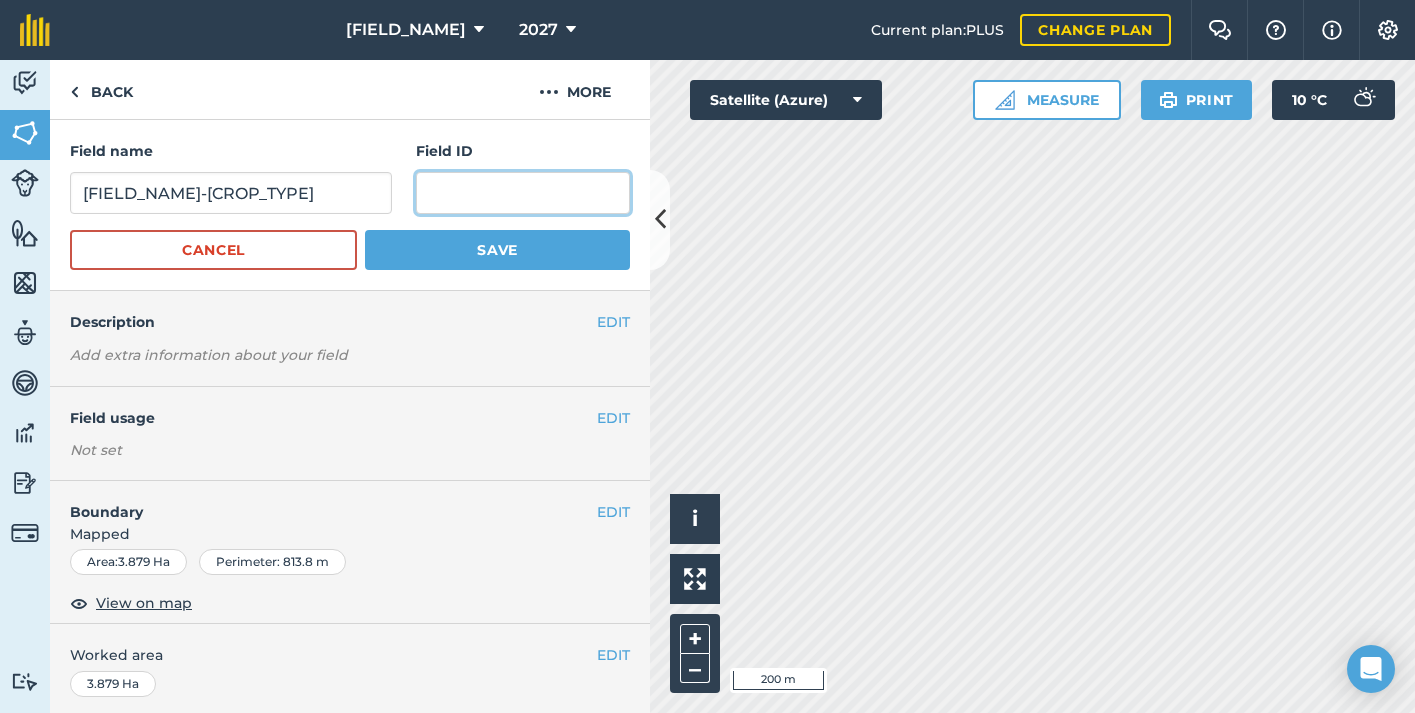 click at bounding box center [523, 193] 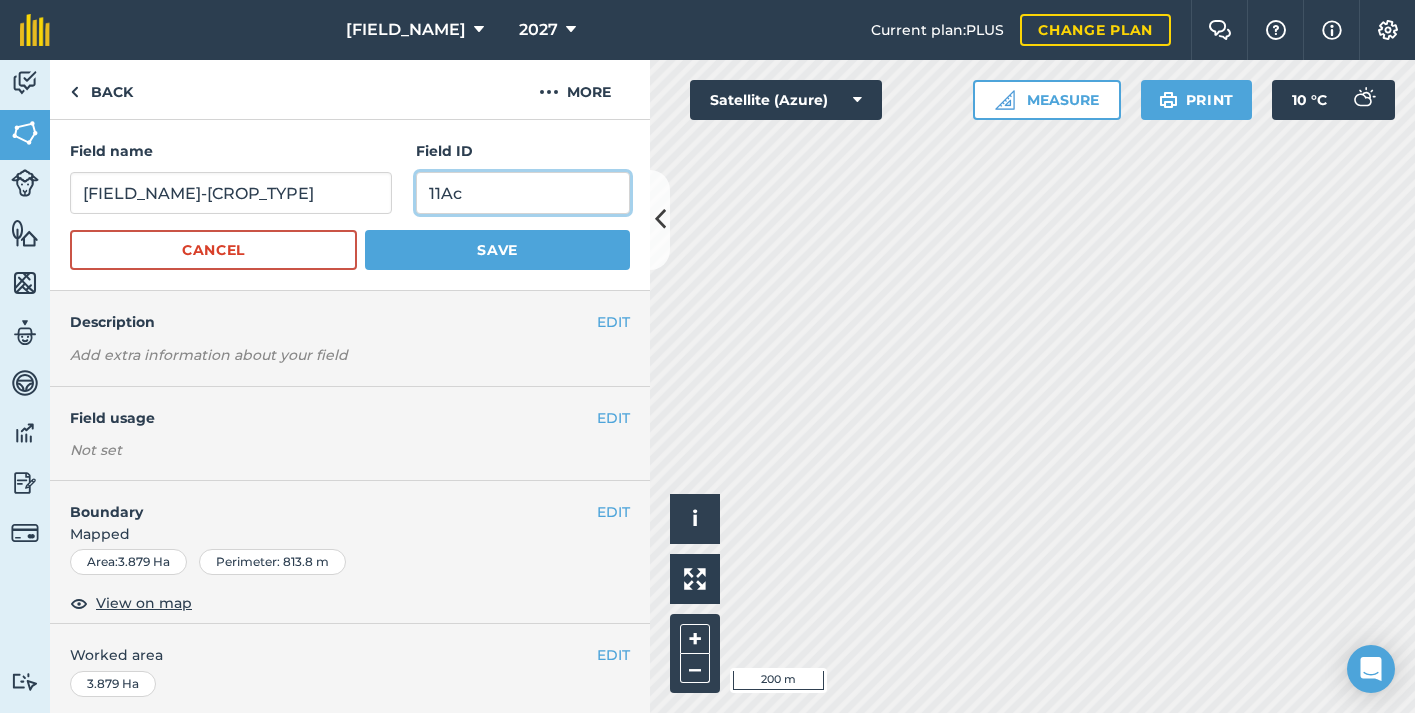 type on "11Ac" 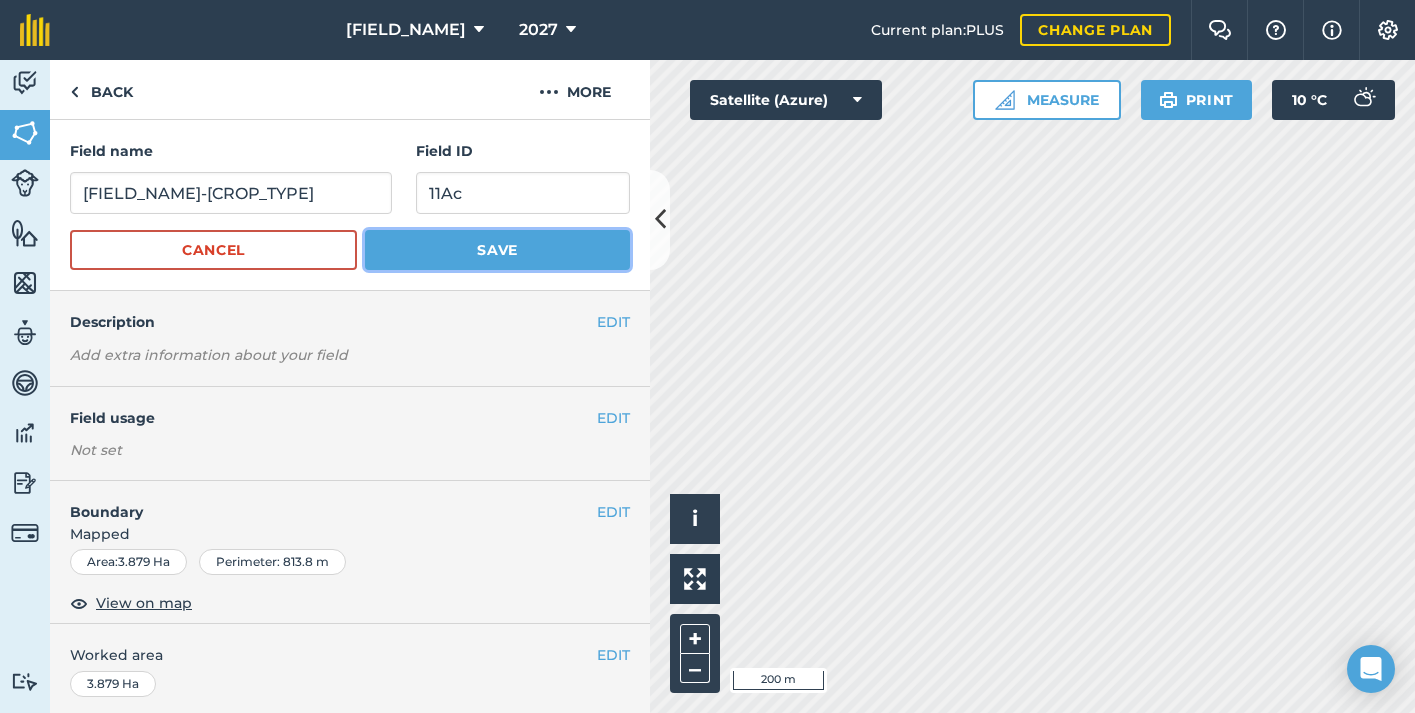 click on "Save" at bounding box center (497, 250) 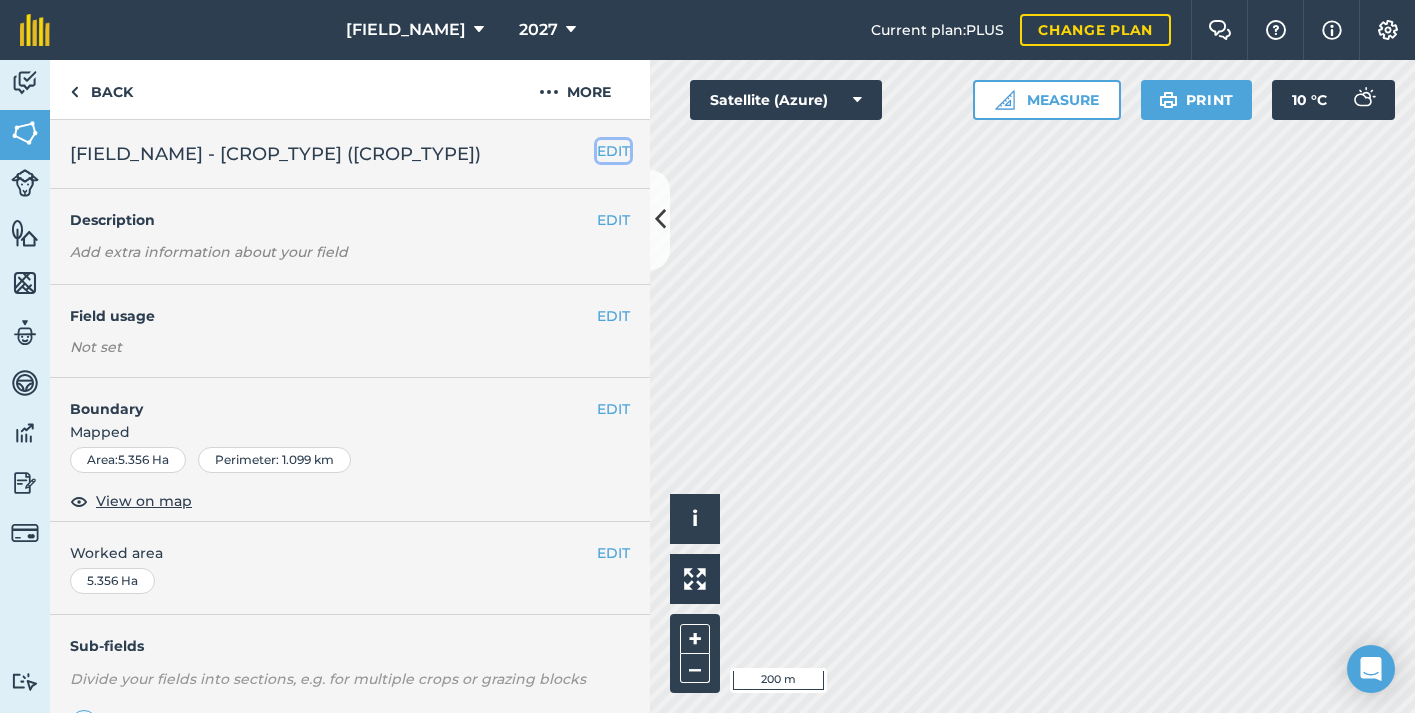 click on "EDIT" at bounding box center (613, 151) 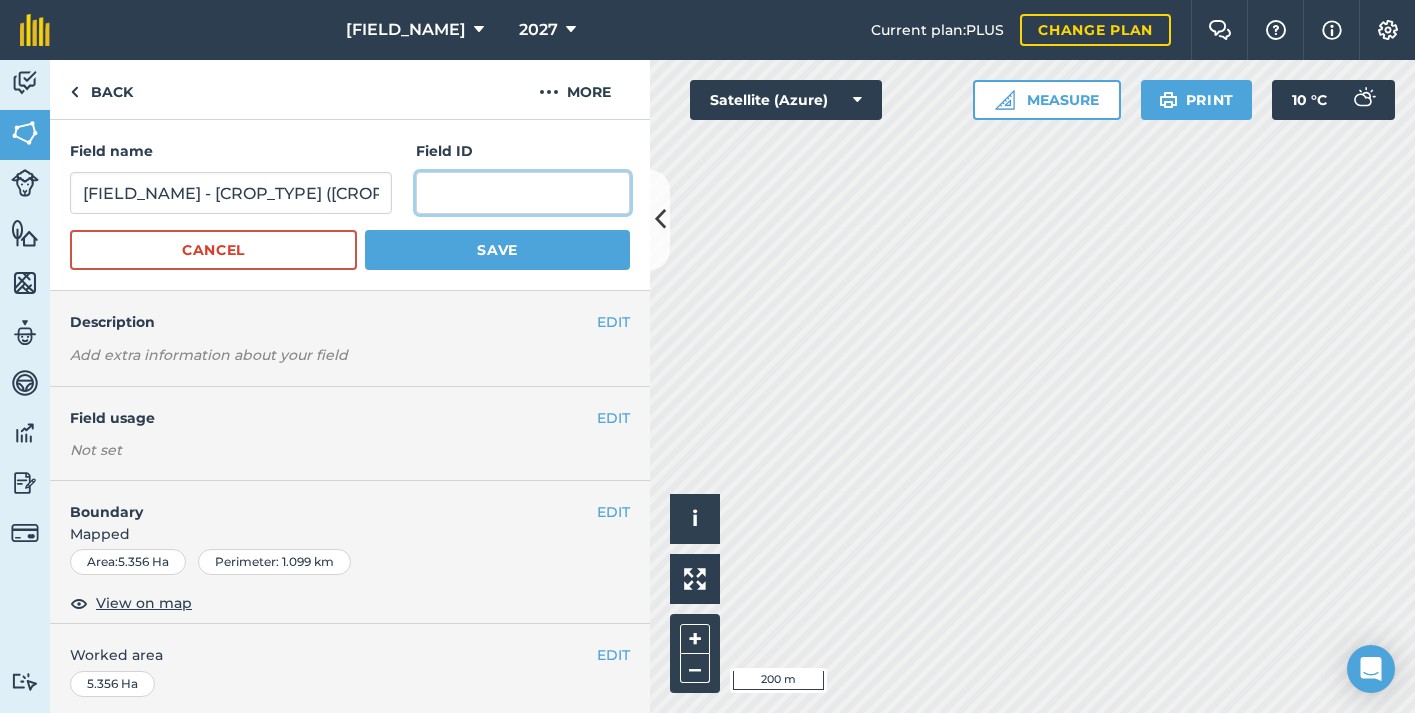 click at bounding box center [523, 193] 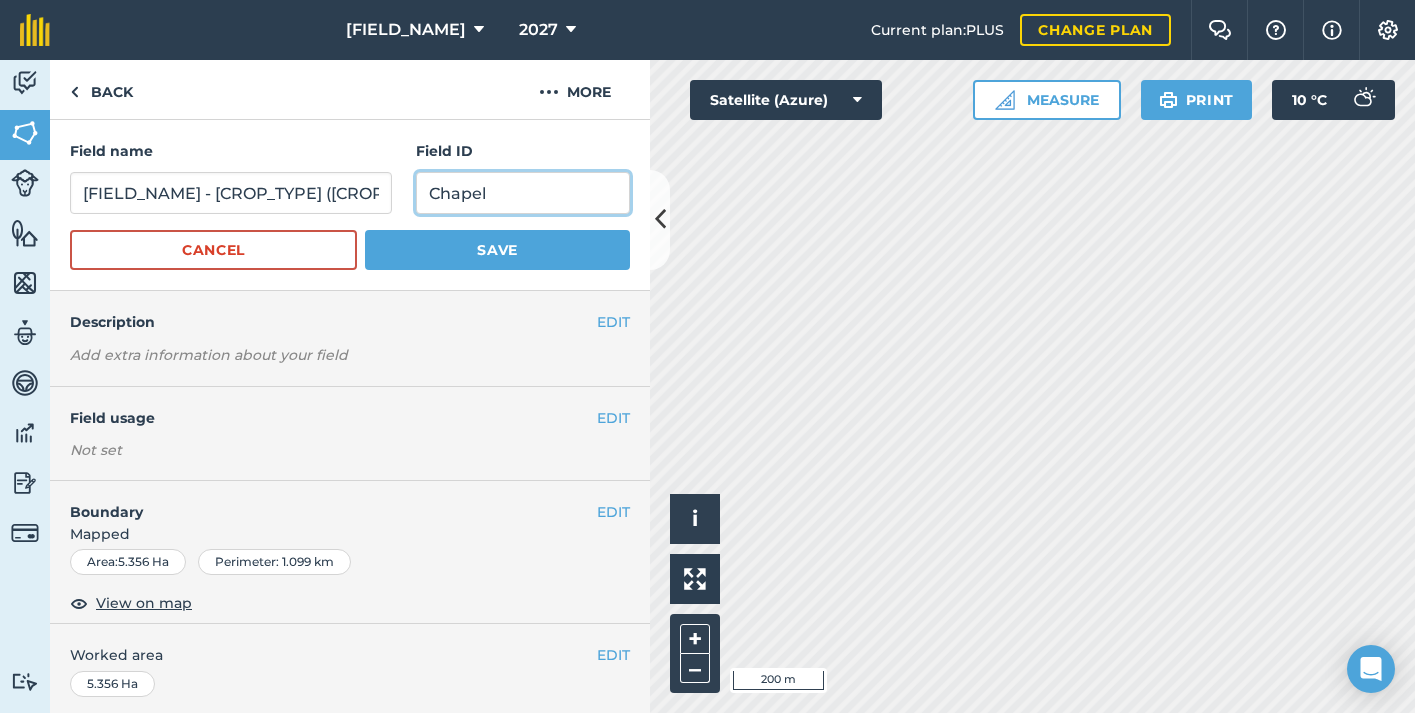 type on "Chapel" 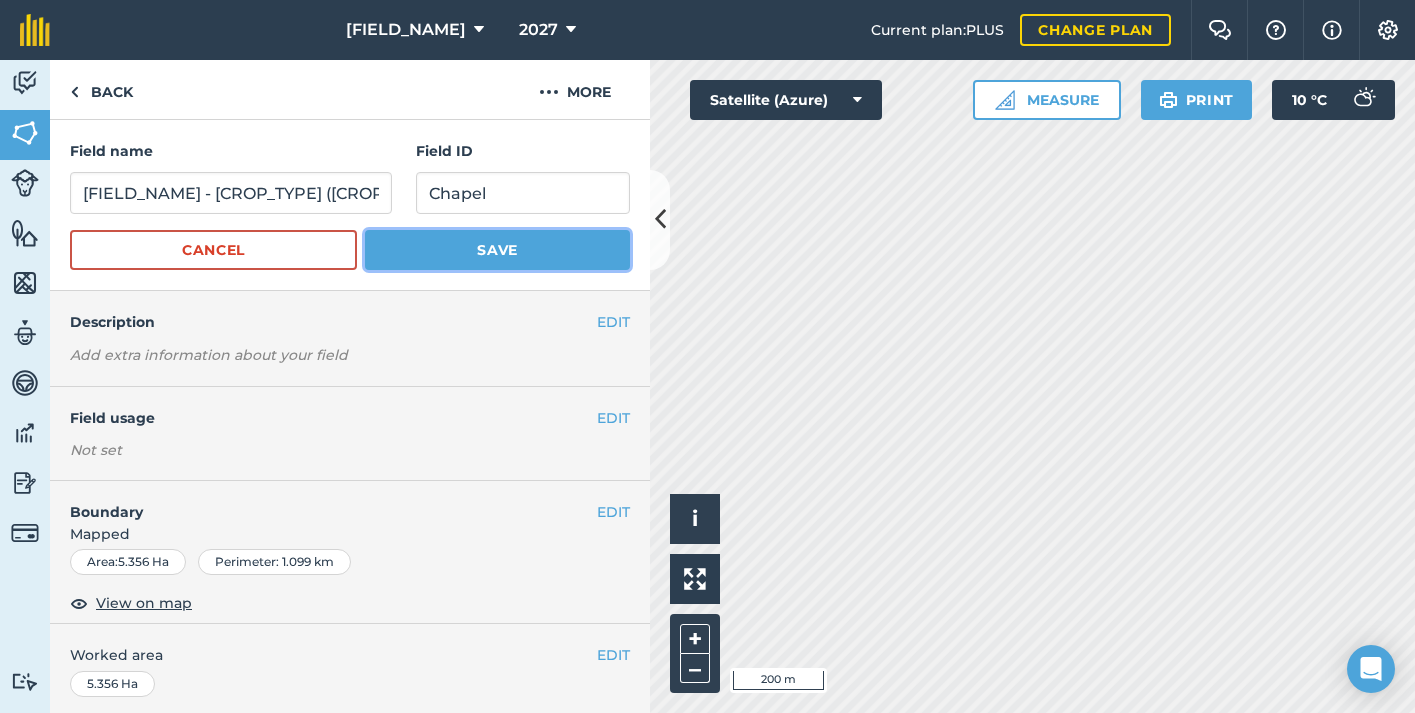 click on "Save" at bounding box center [497, 250] 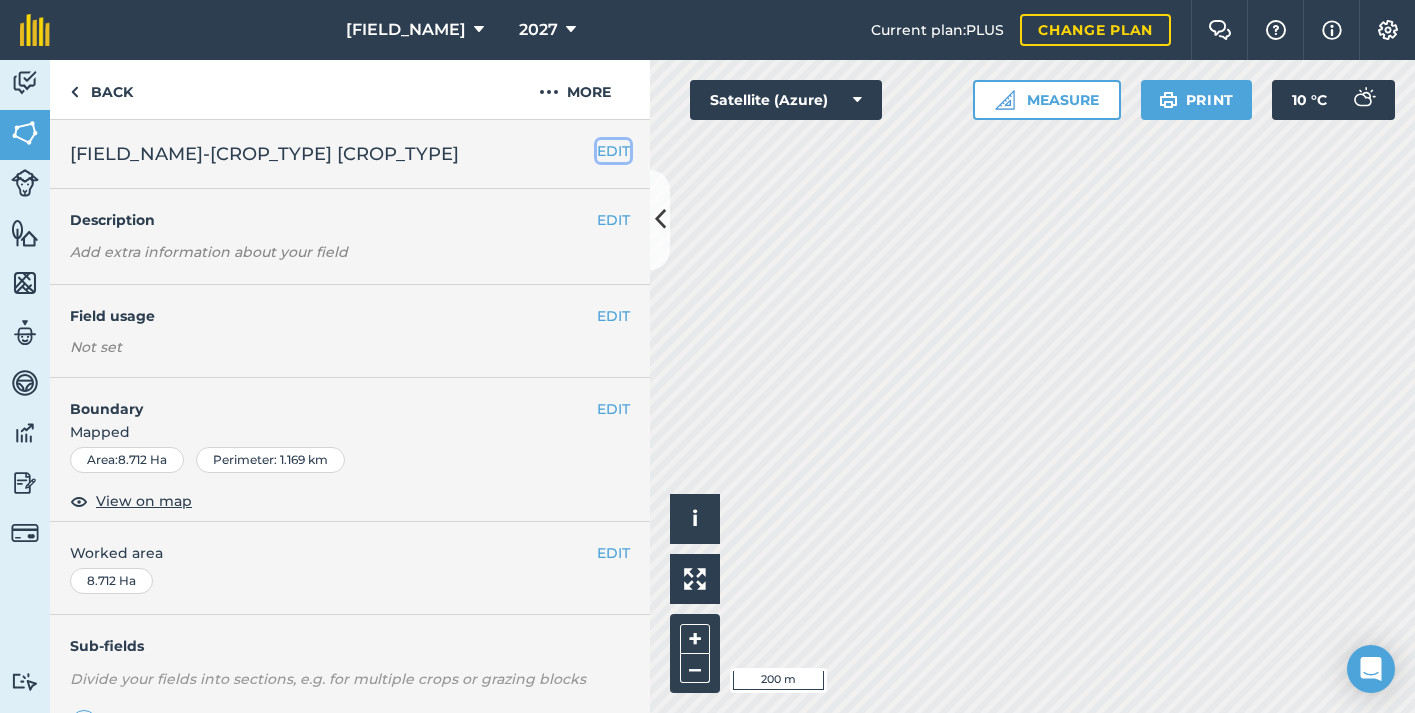 click on "EDIT" at bounding box center (613, 151) 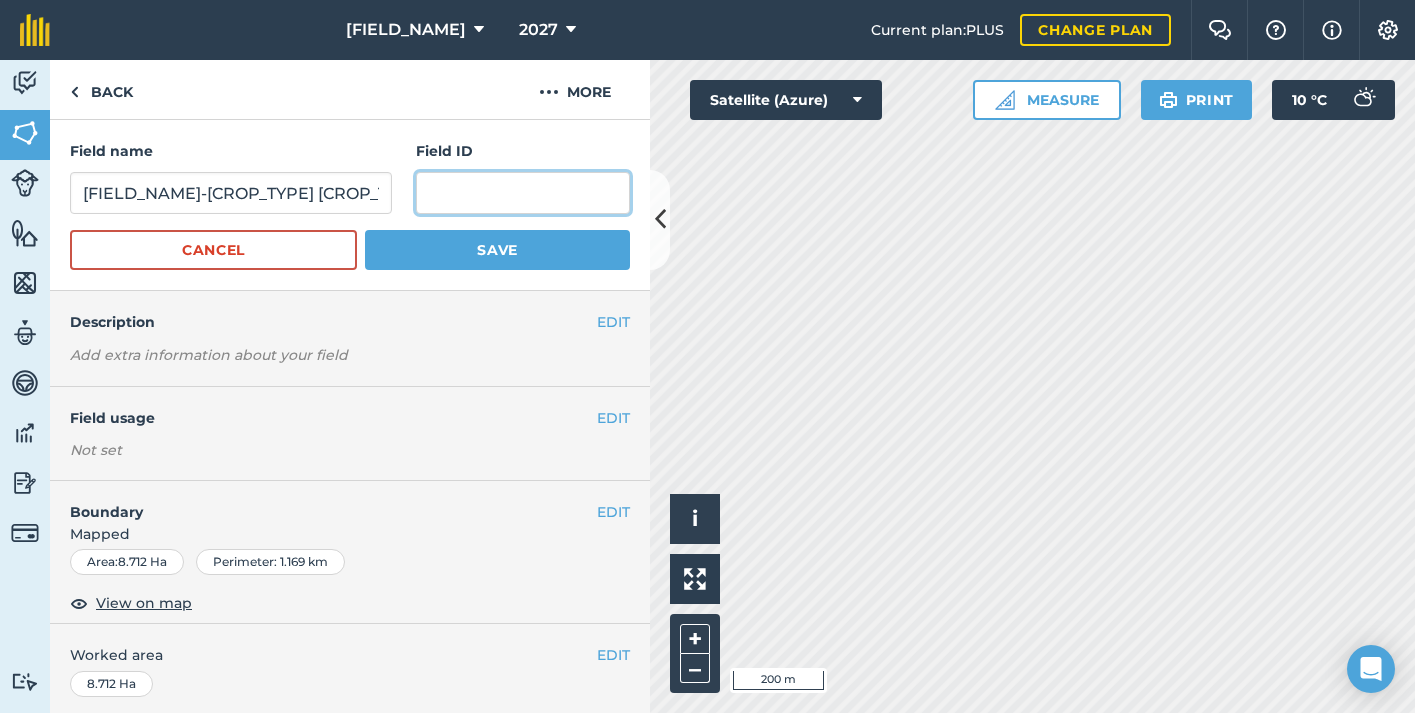 click at bounding box center [523, 193] 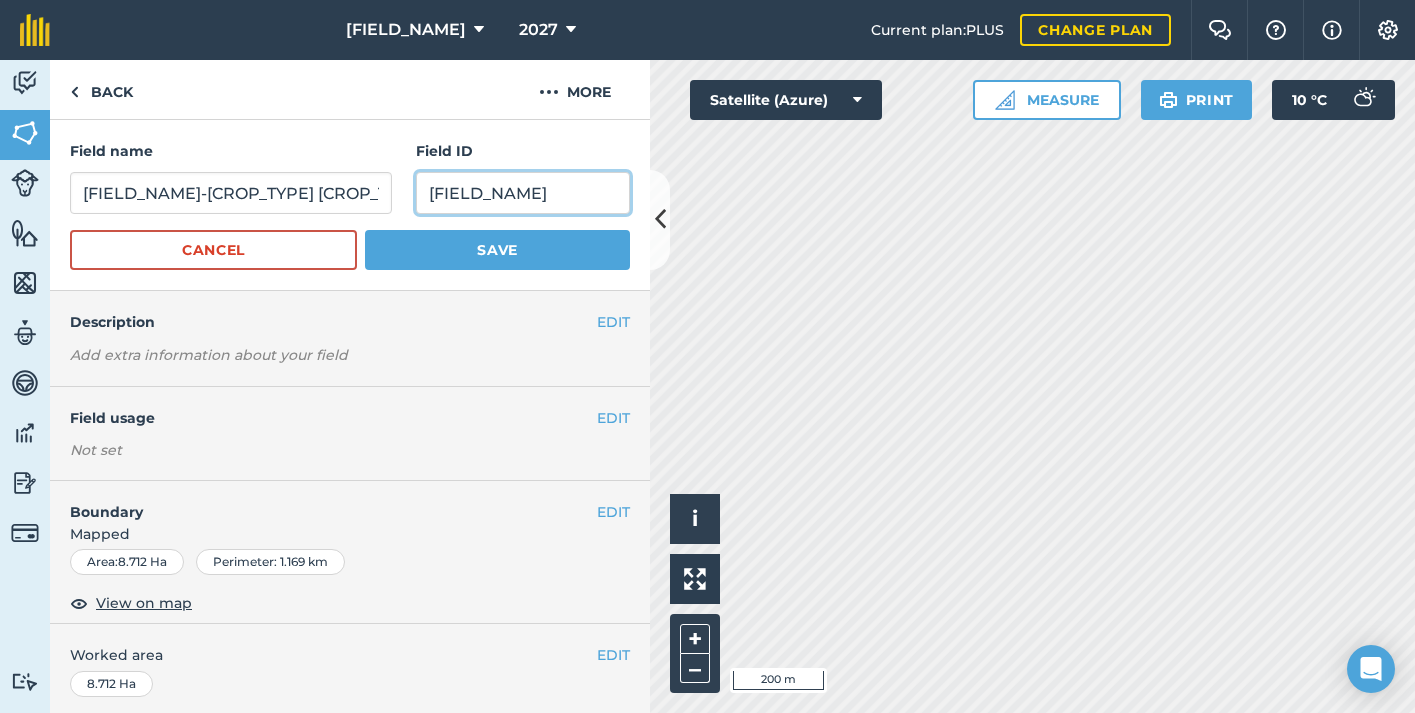 type on "[FIELD_NAME]" 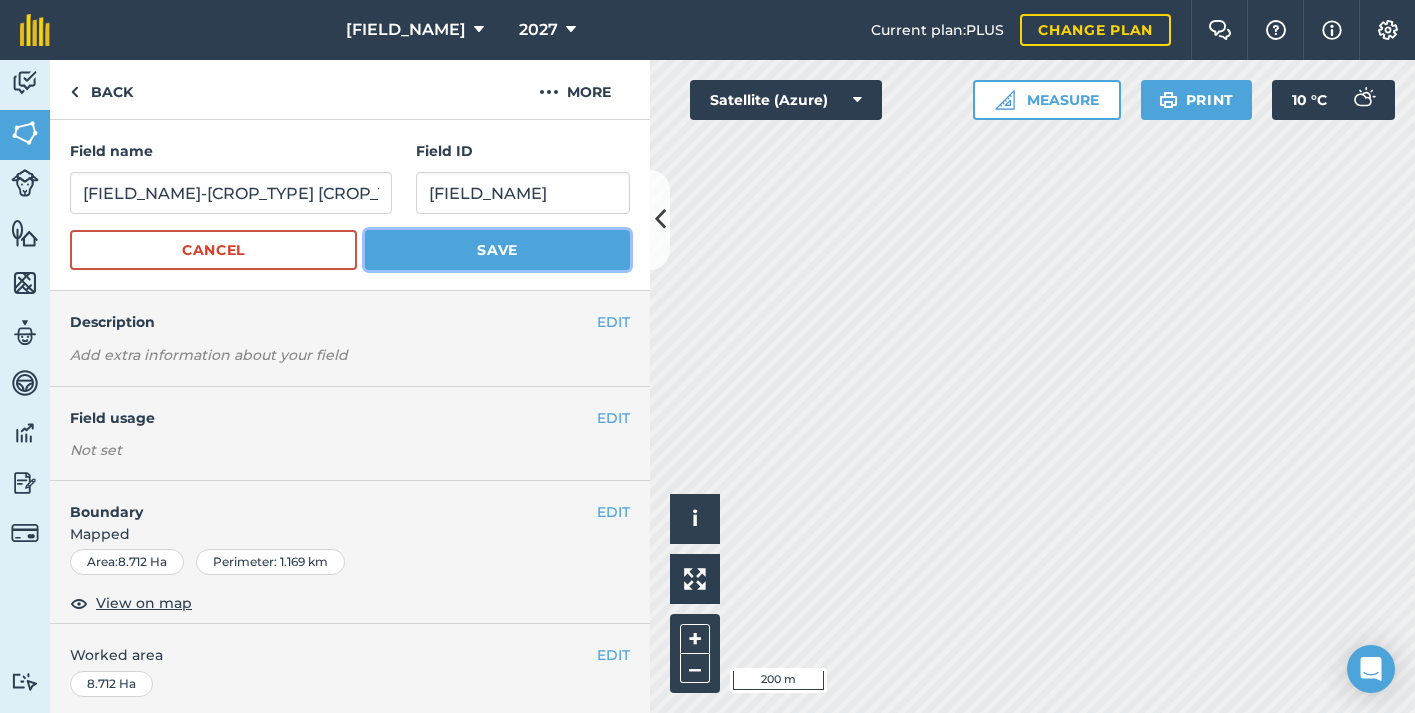 click on "Save" at bounding box center (497, 250) 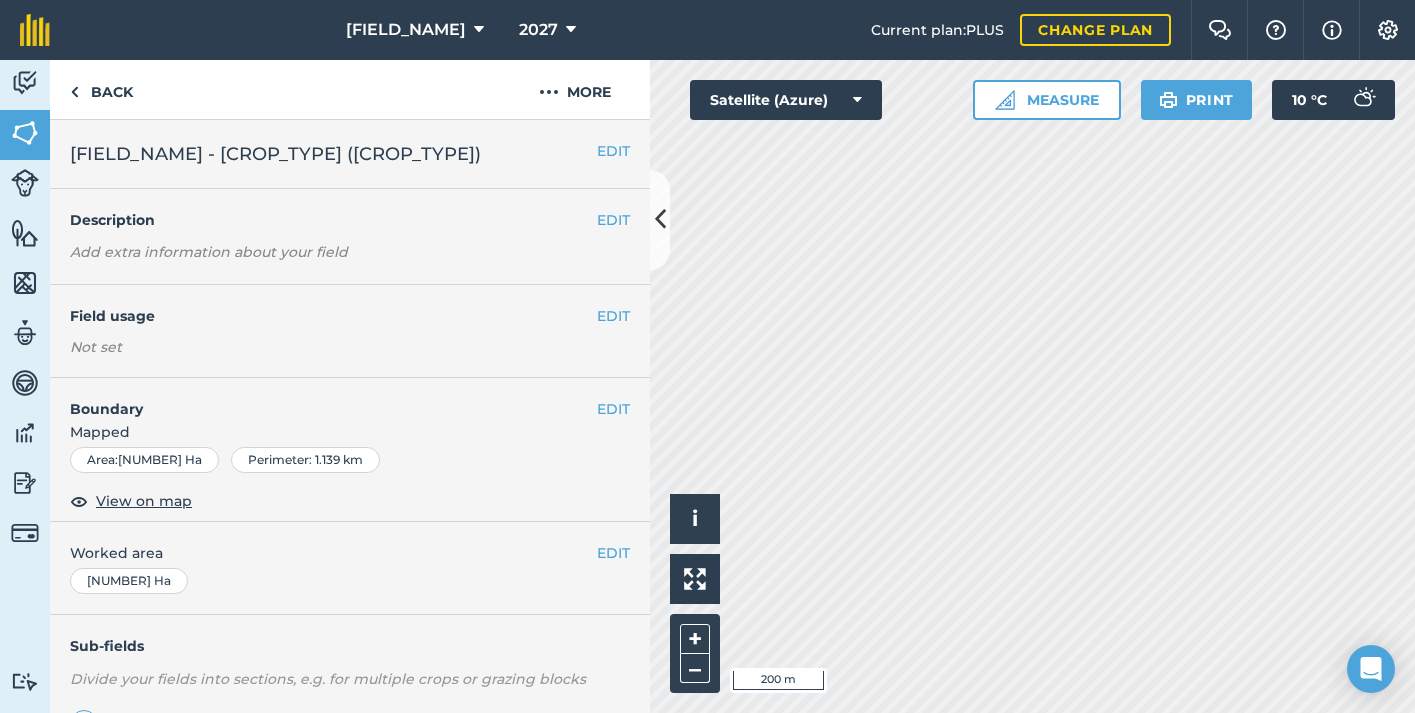 click on "[FIELD_NAME] - [CROP_TYPE] ([CROP_TYPE])" at bounding box center [333, 154] 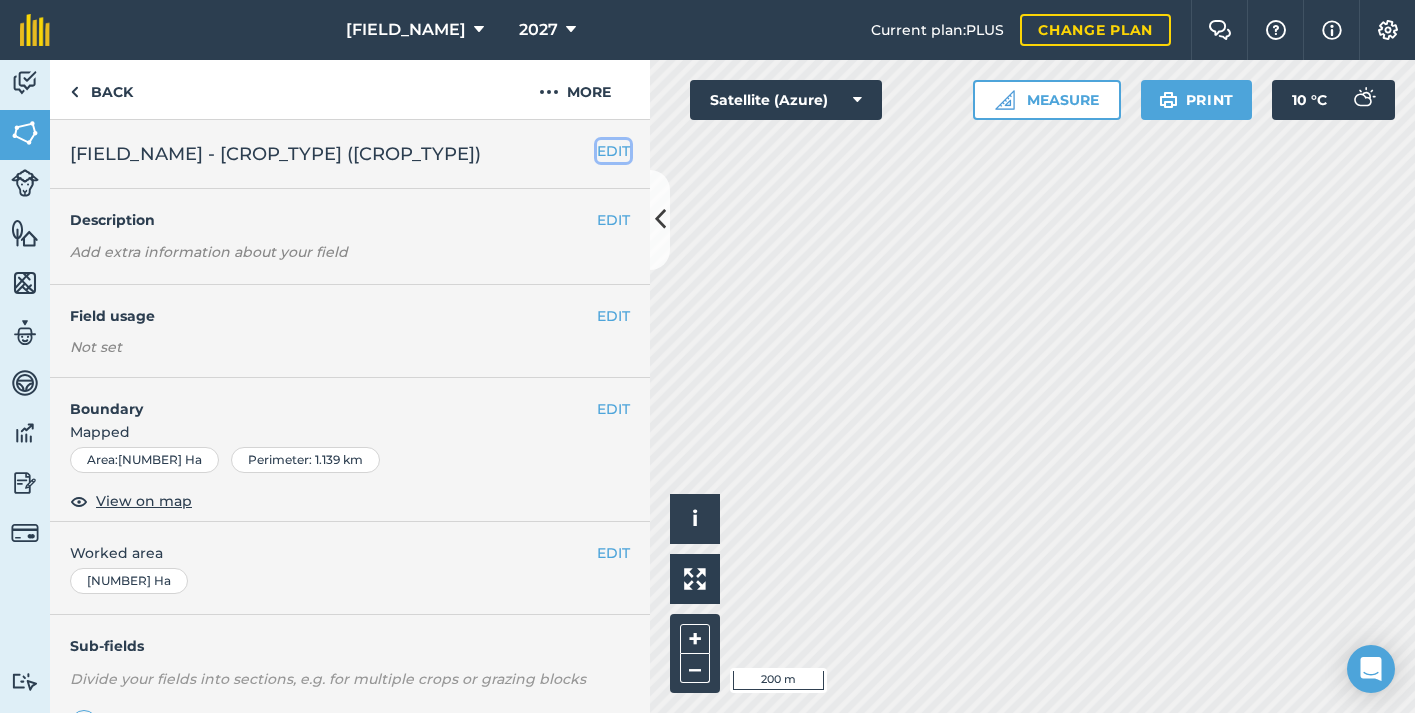 click on "EDIT" at bounding box center (613, 151) 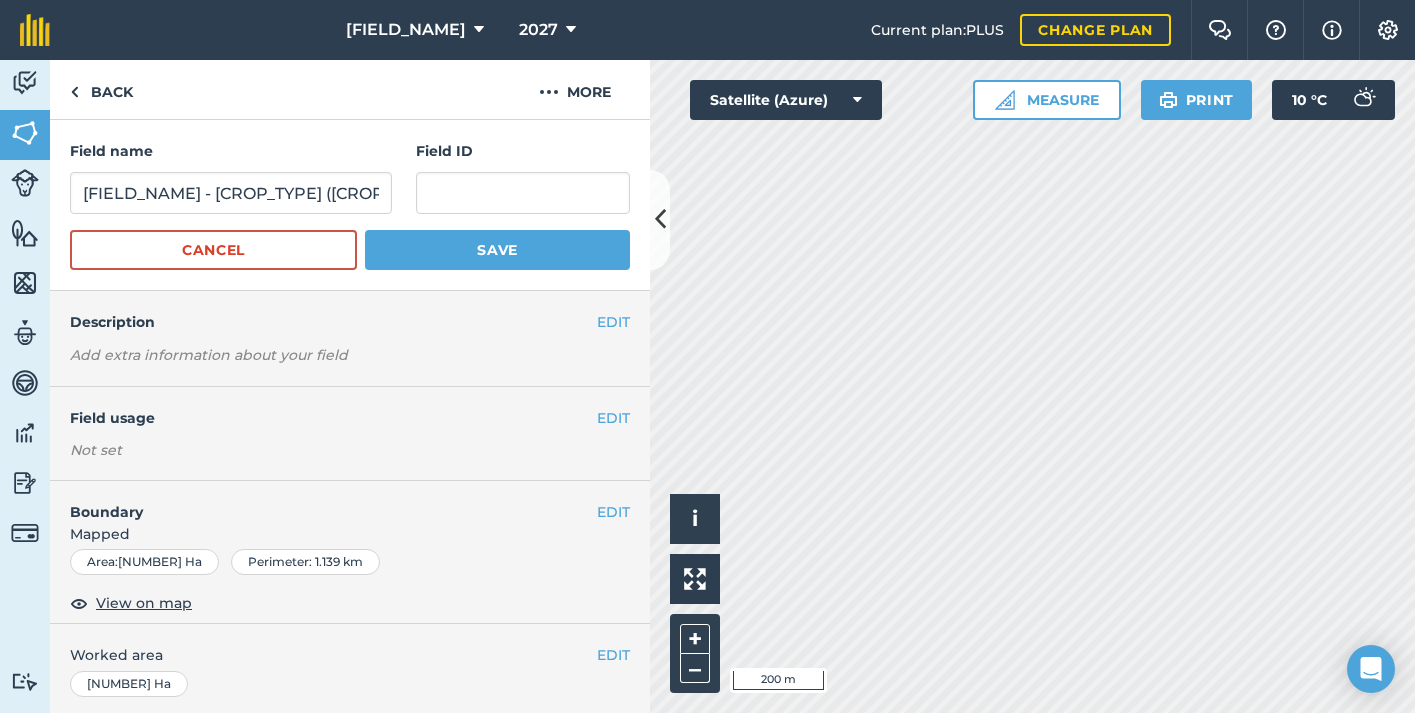 click on "Field ID" at bounding box center [523, 177] 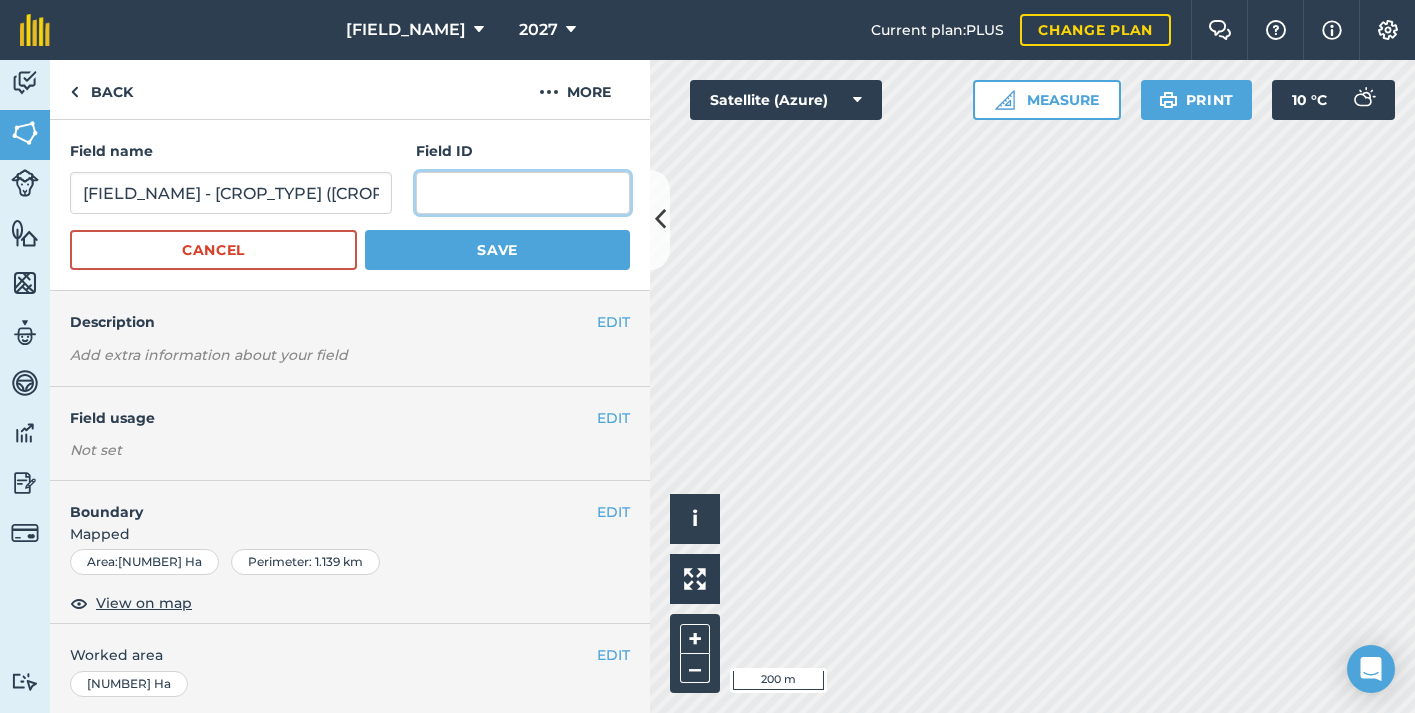 click at bounding box center [523, 193] 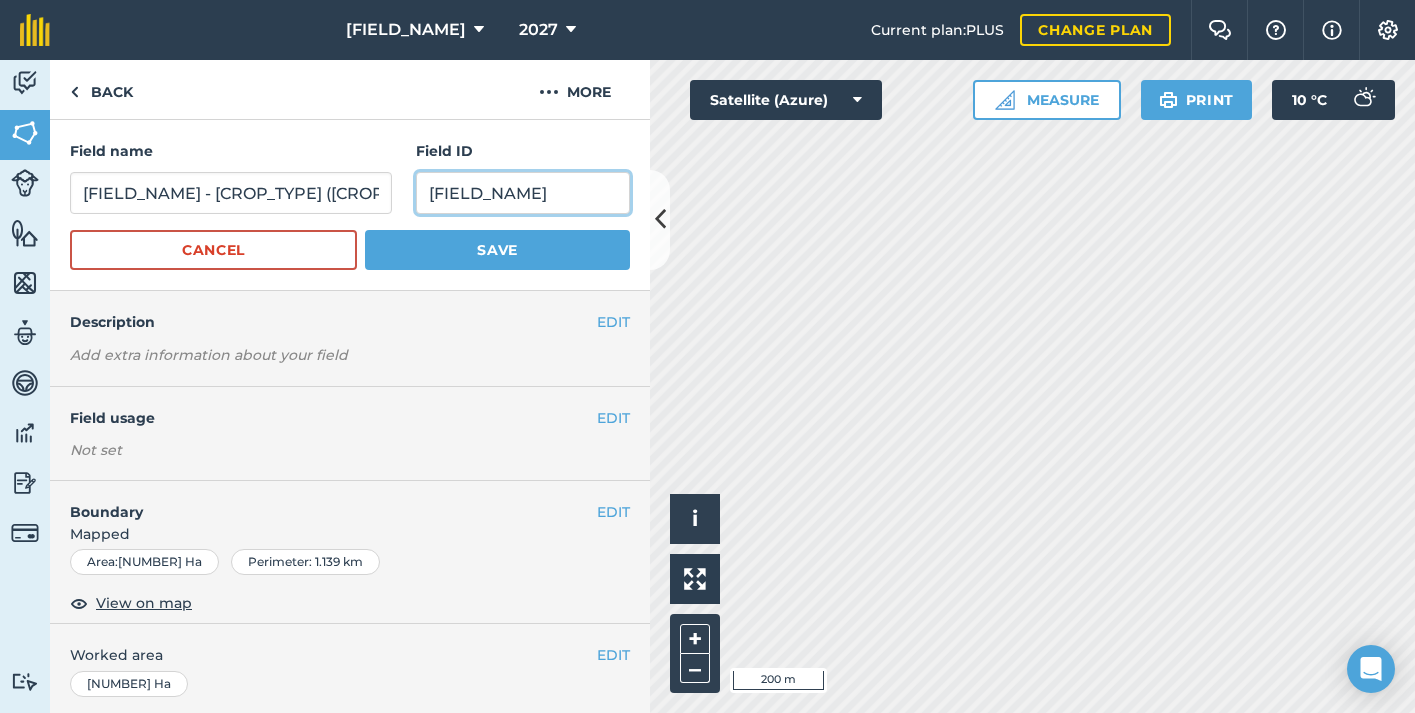 type on "[FIELD_NAME]" 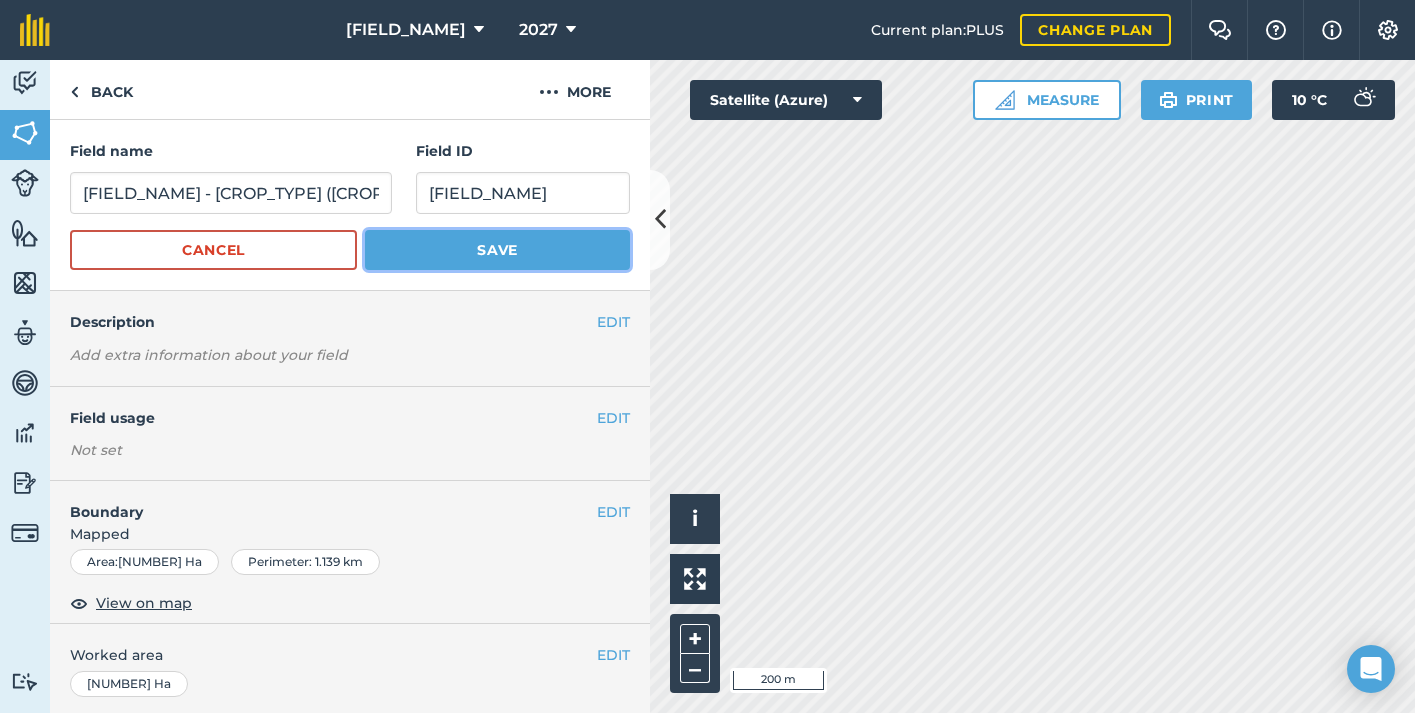 click on "Save" at bounding box center [497, 250] 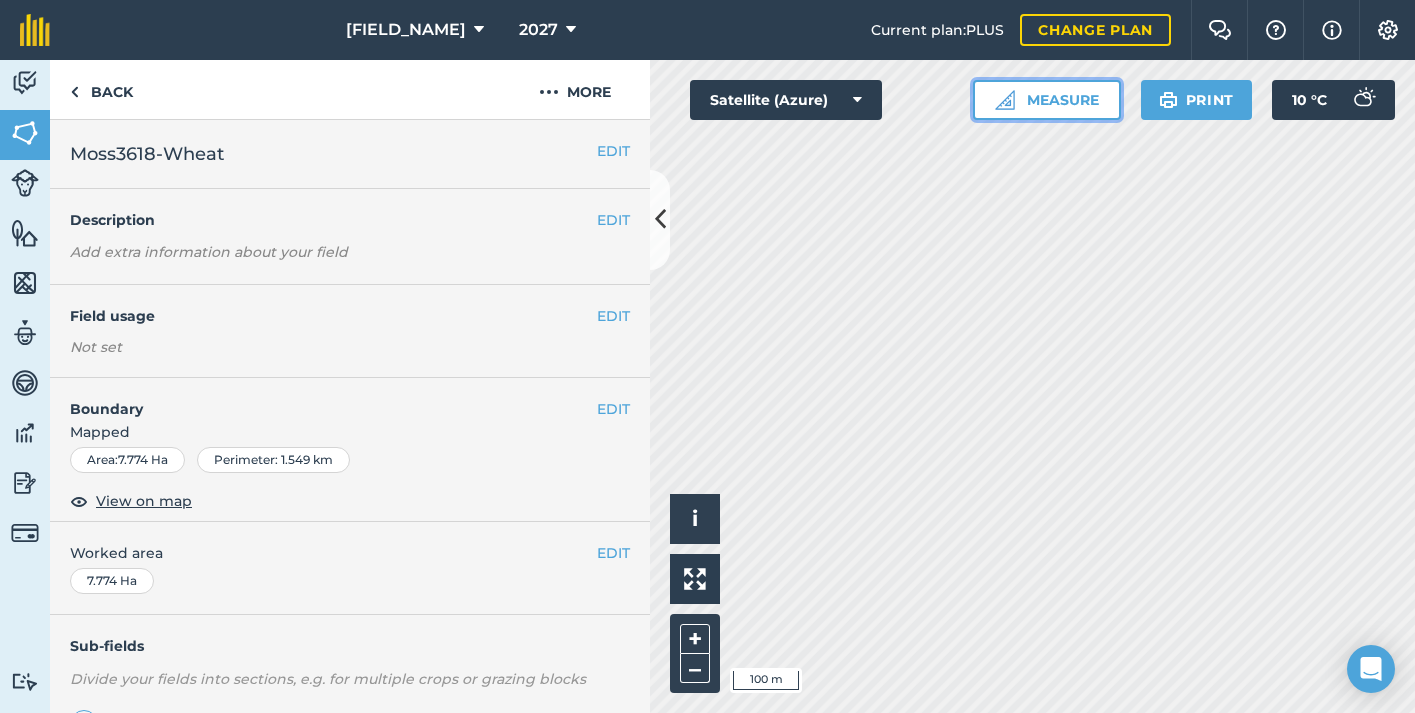 click on "Measure" at bounding box center (1047, 100) 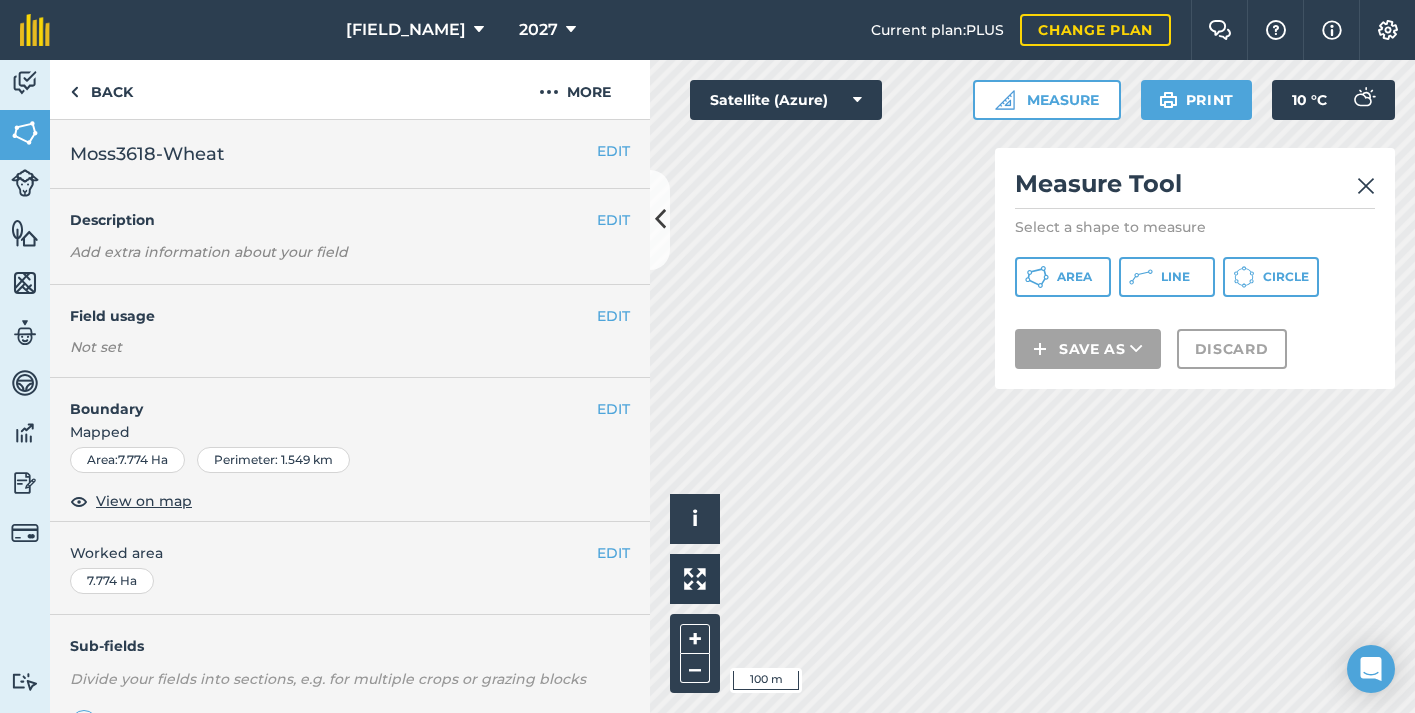 click on "Hello i © [YEAR] TomTom, Microsoft 100 m + – Satellite (Azure) Measure Measure Tool Select a shape to measure Area Line Circle Save as Discard Print 10 ° C" at bounding box center [1032, 386] 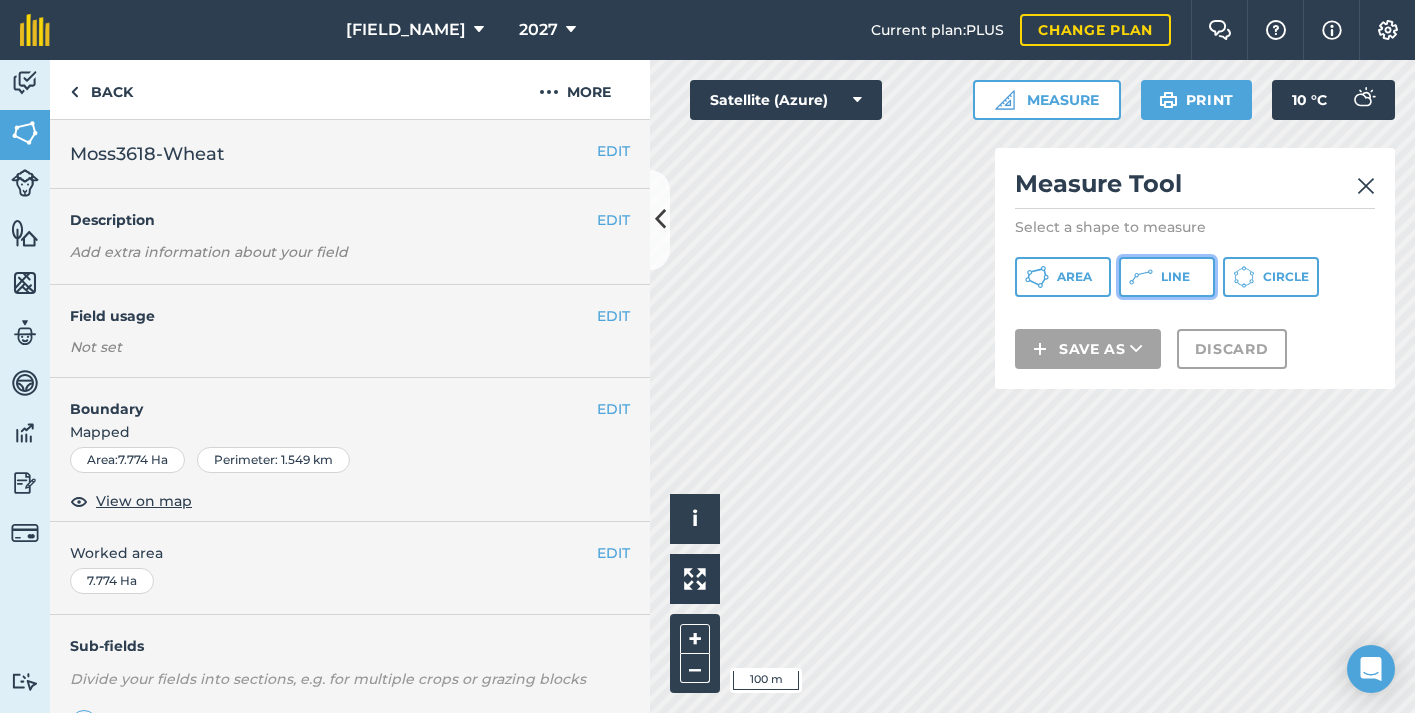 click 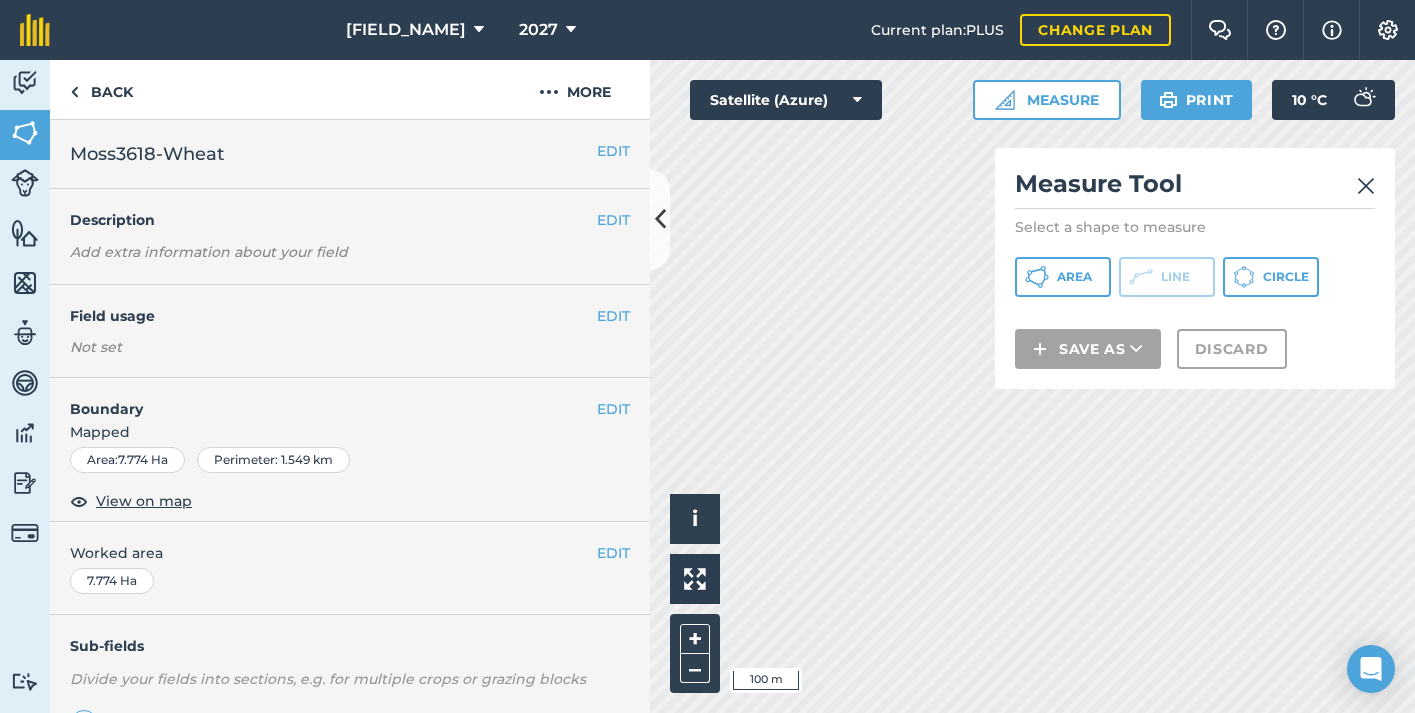 click at bounding box center (1366, 186) 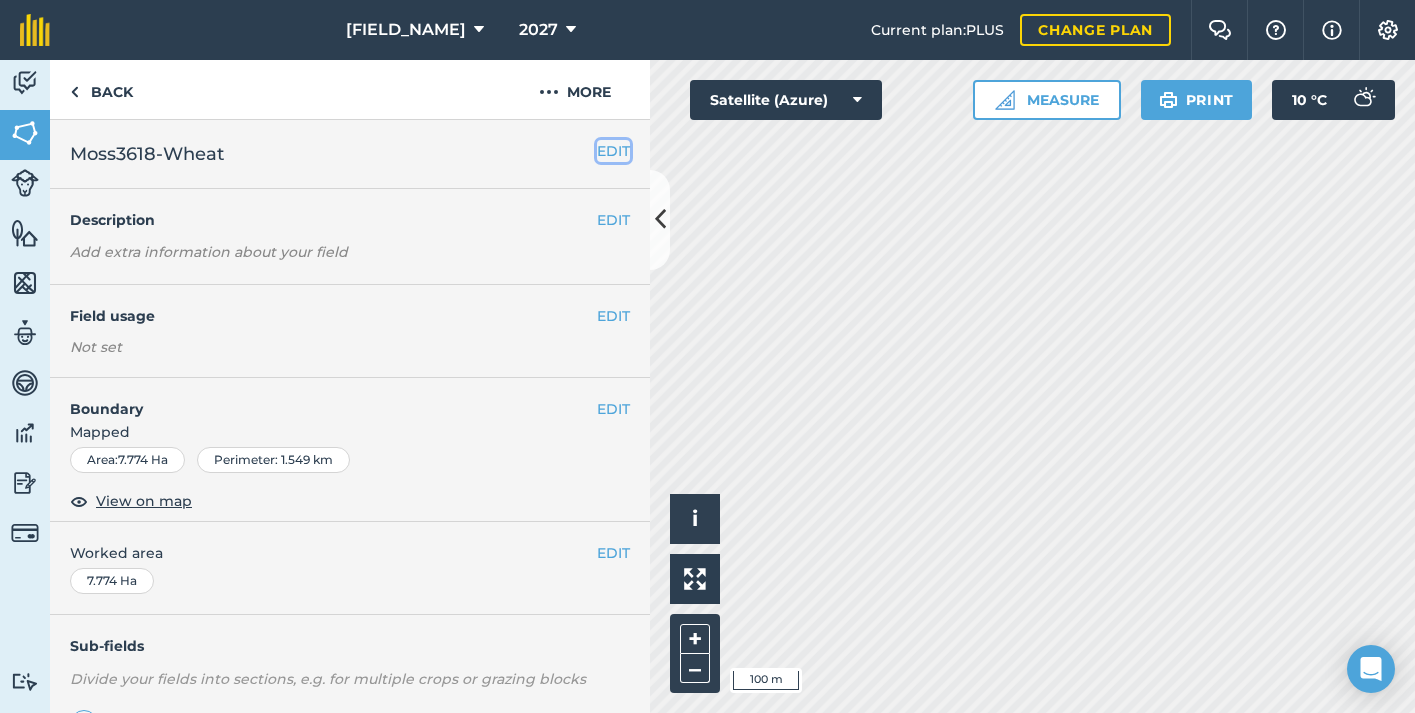 click on "EDIT" at bounding box center [613, 151] 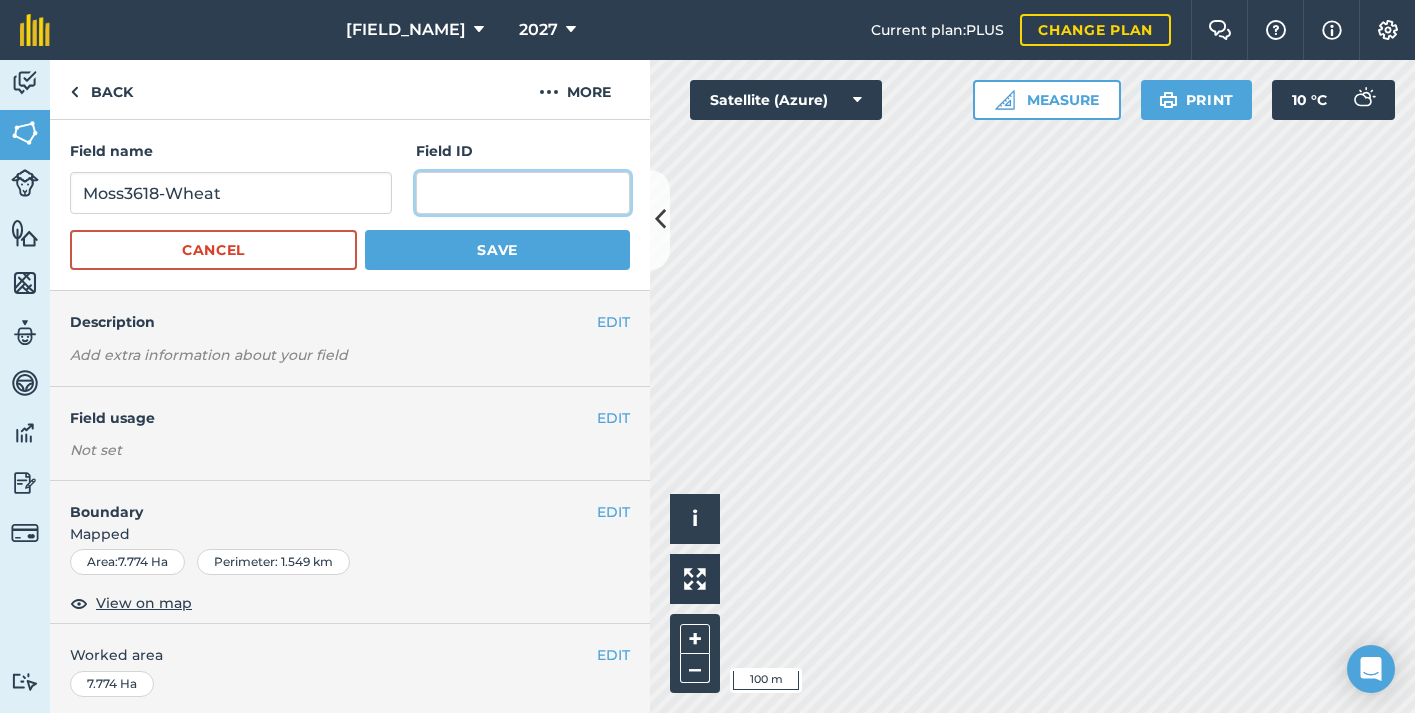 click at bounding box center [523, 193] 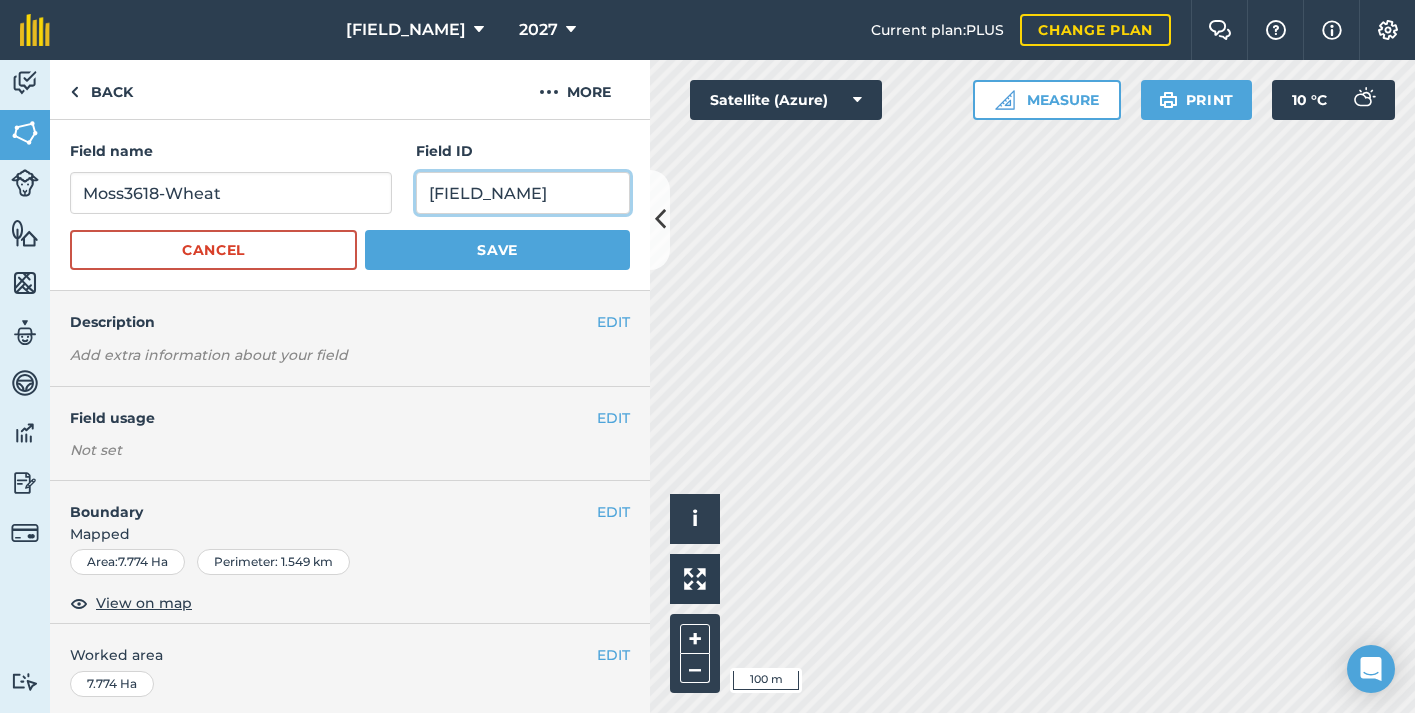 type on "[FIELD_NAME]" 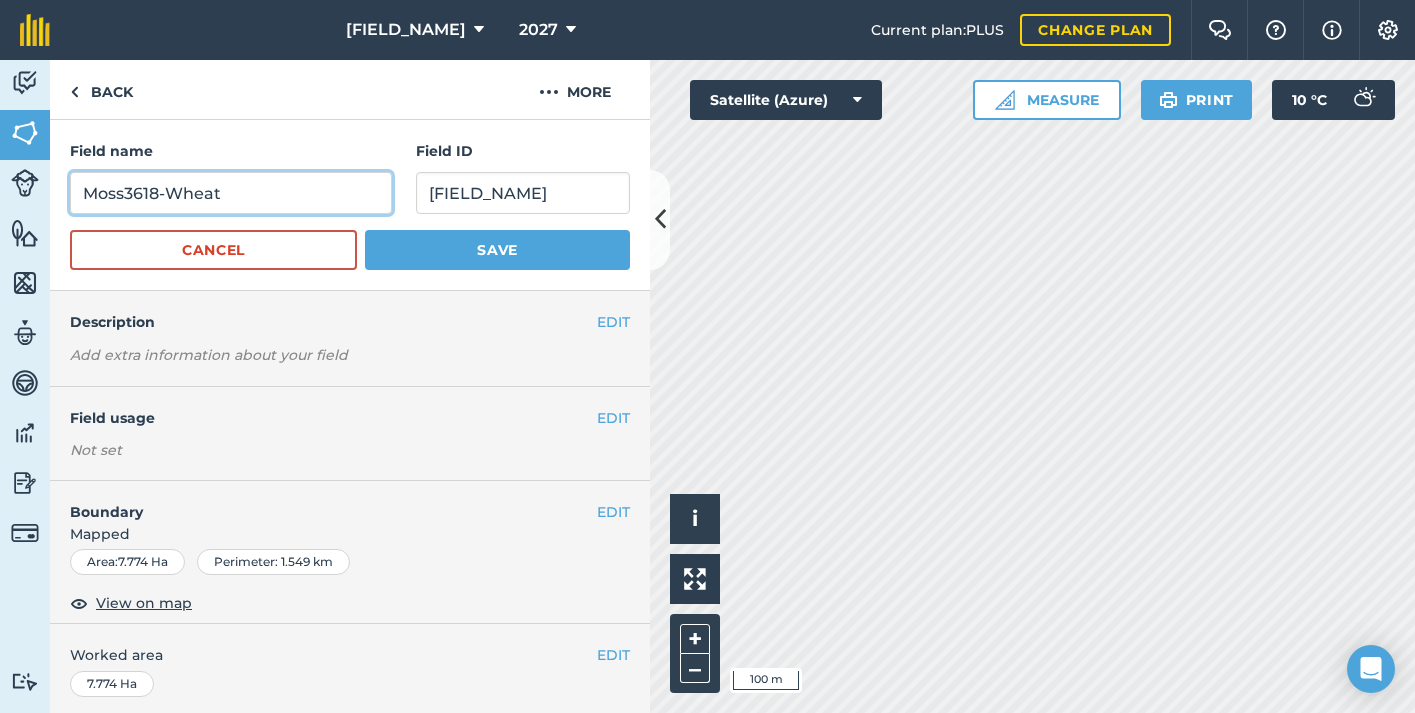 click on "Moss3618-Wheat" at bounding box center [231, 193] 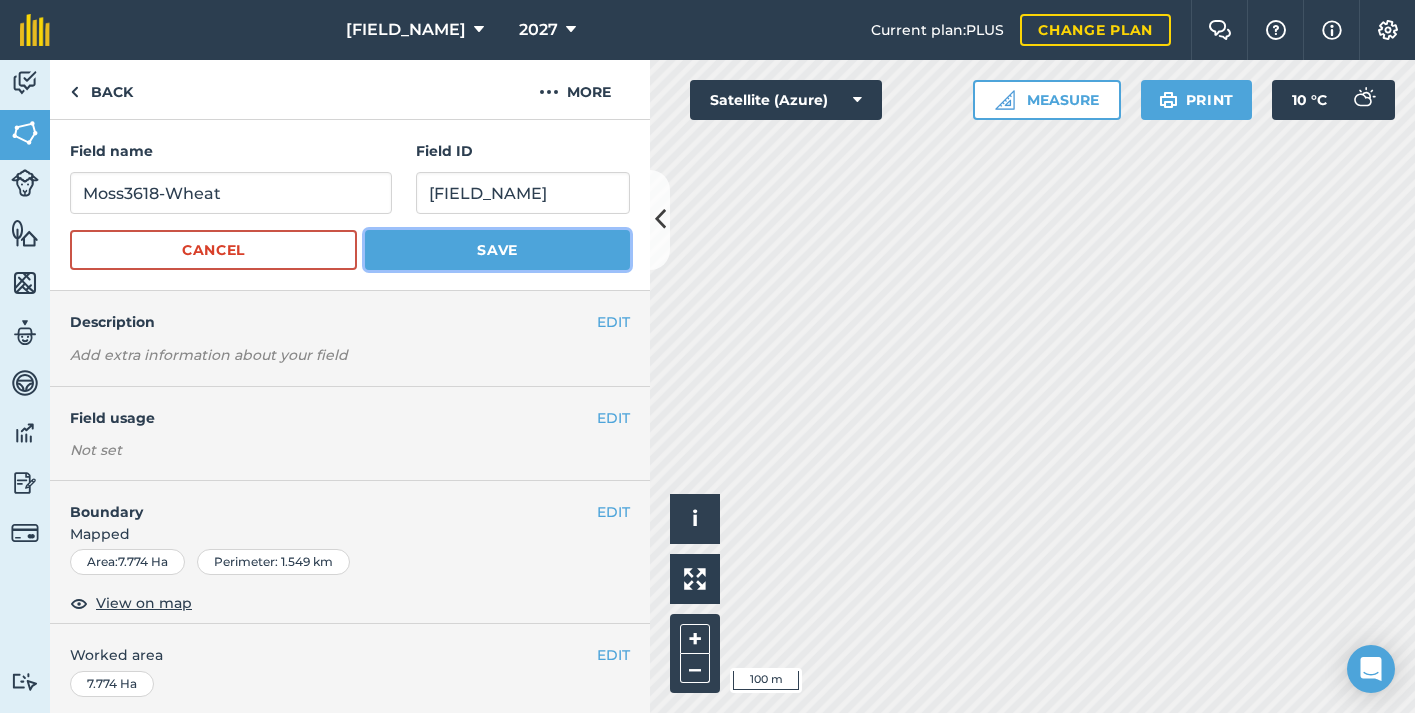 click on "Save" at bounding box center (497, 250) 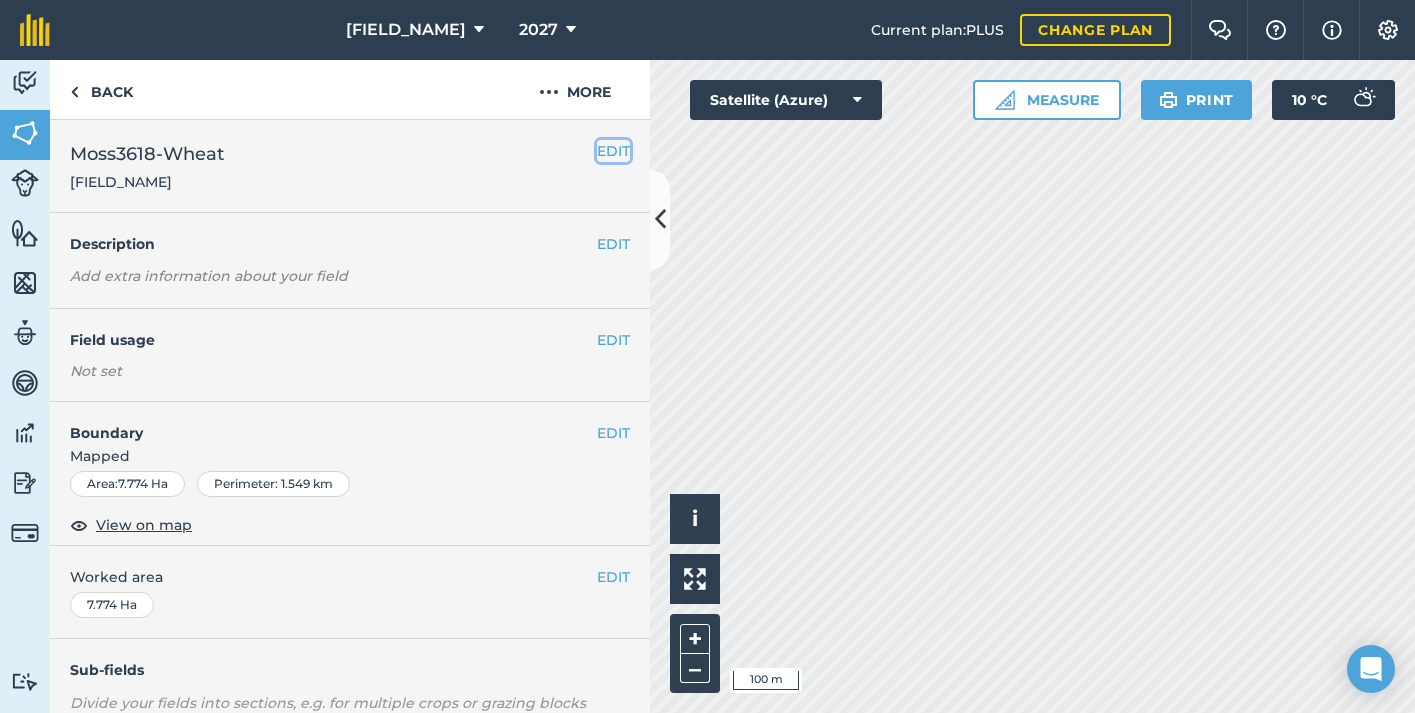 click on "EDIT" at bounding box center [613, 151] 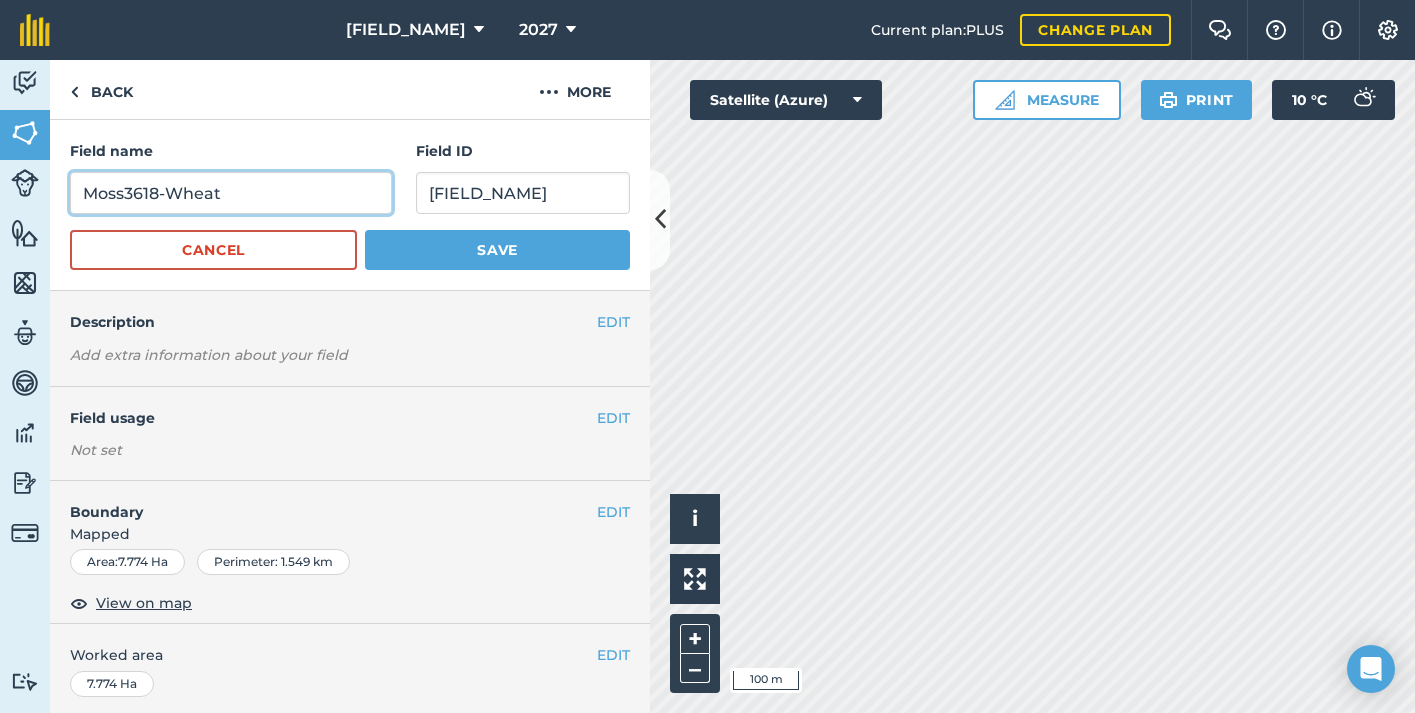 drag, startPoint x: 124, startPoint y: 193, endPoint x: 159, endPoint y: 195, distance: 35.057095 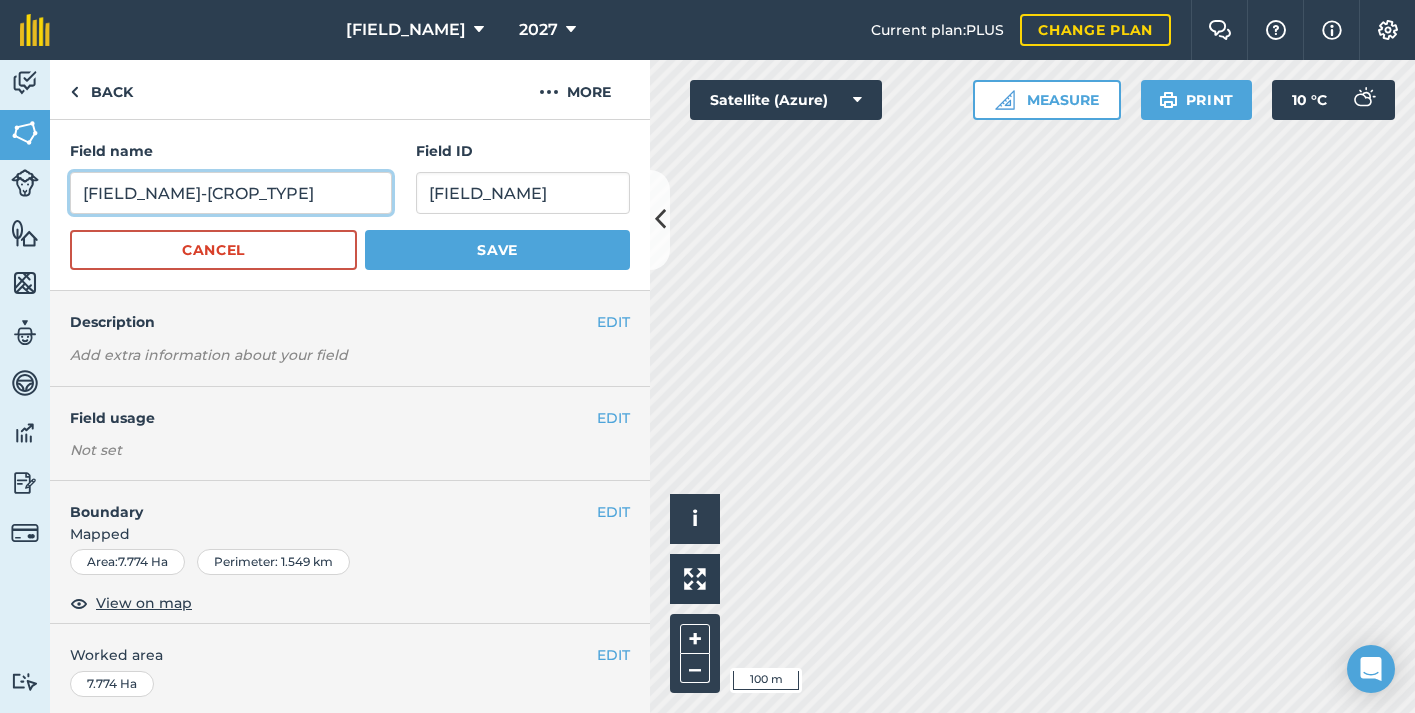 type on "[FIELD_NAME]-[CROP_TYPE]" 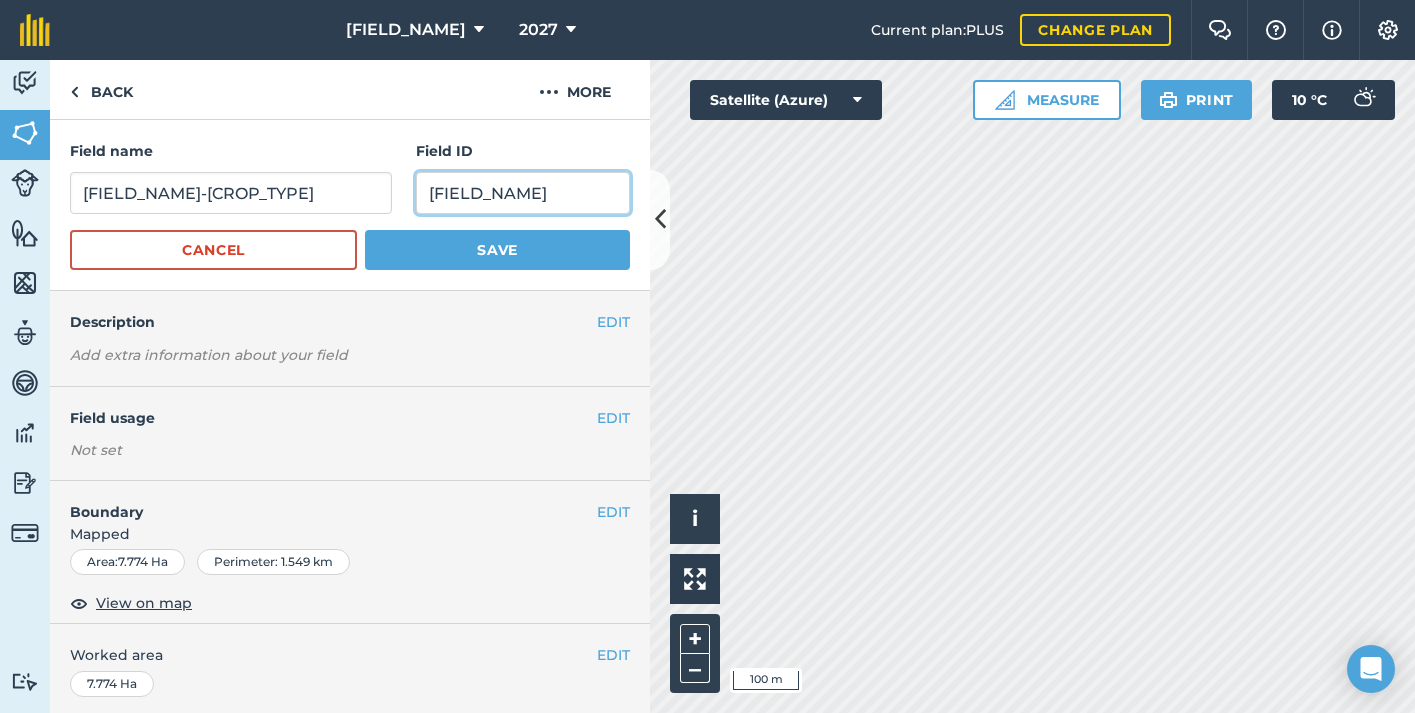 click on "[FIELD_NAME]" at bounding box center [523, 193] 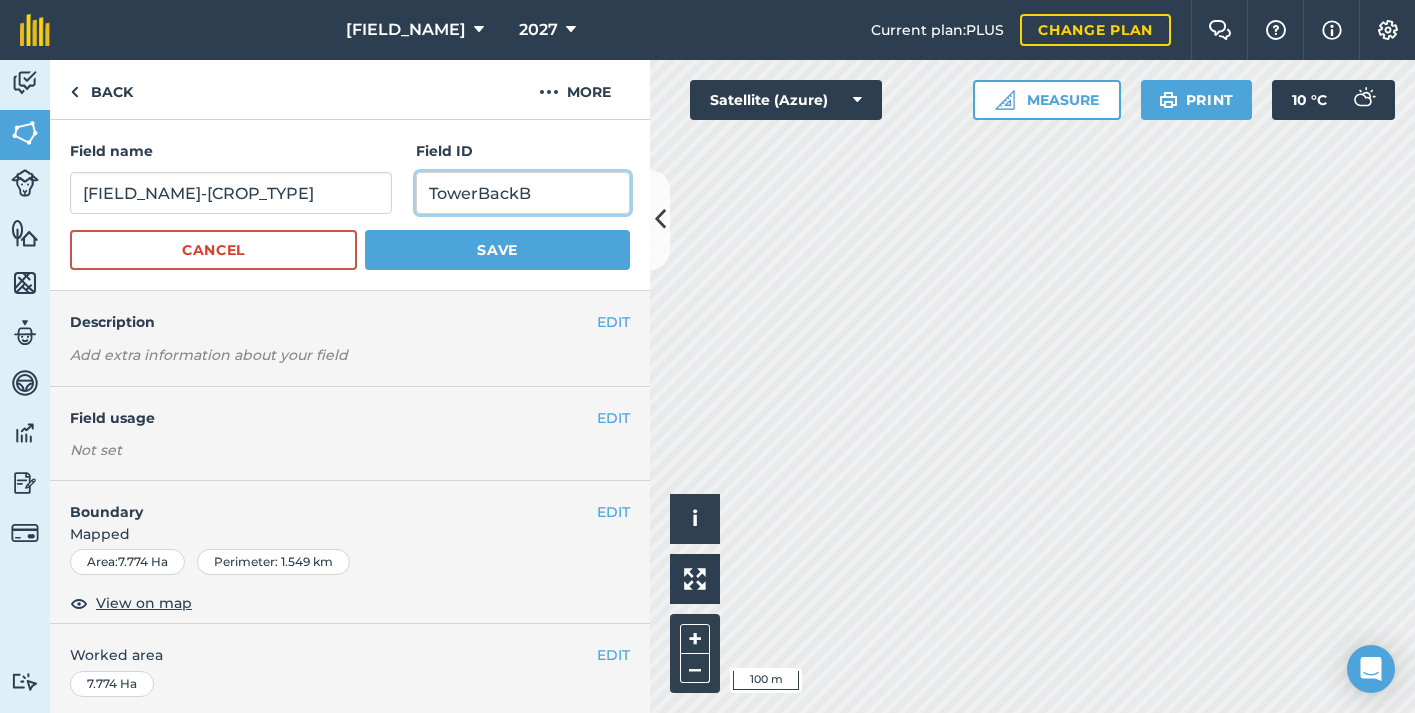 type on "TowerBackB" 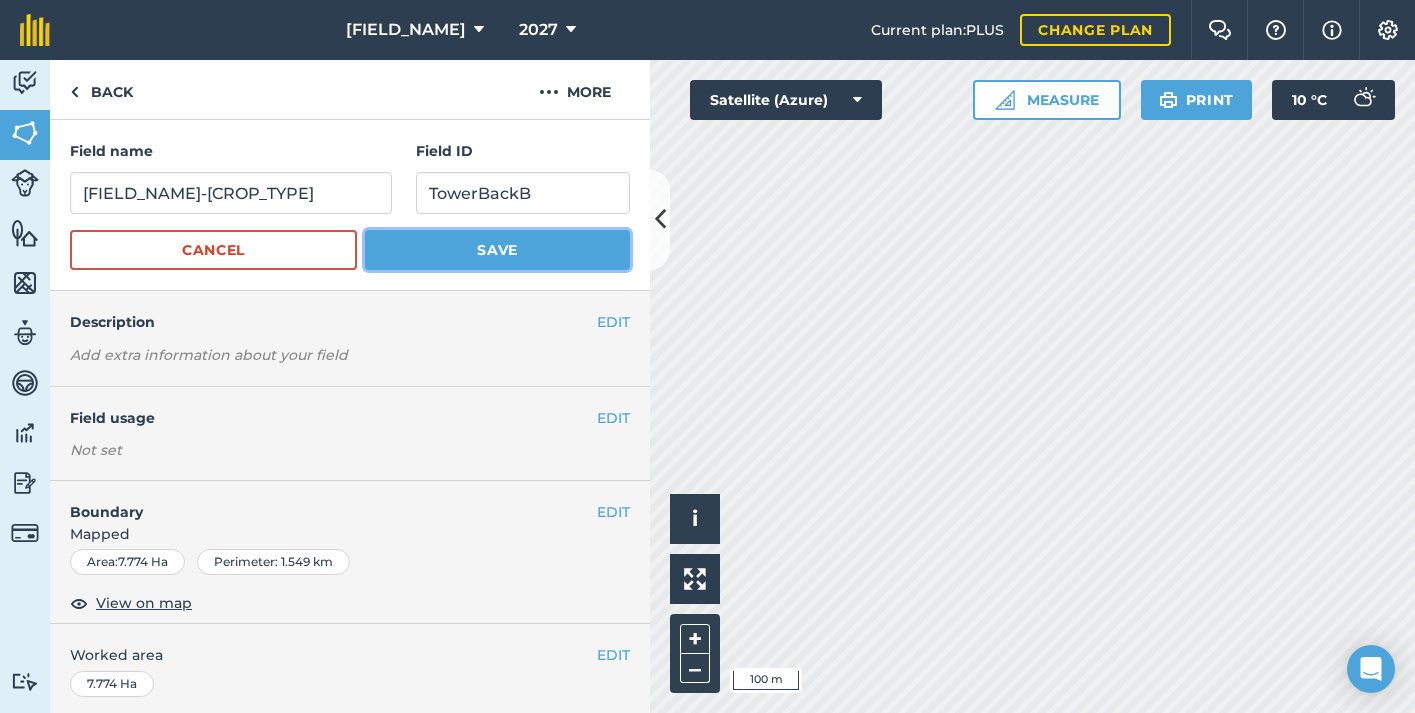 click on "Save" at bounding box center (497, 250) 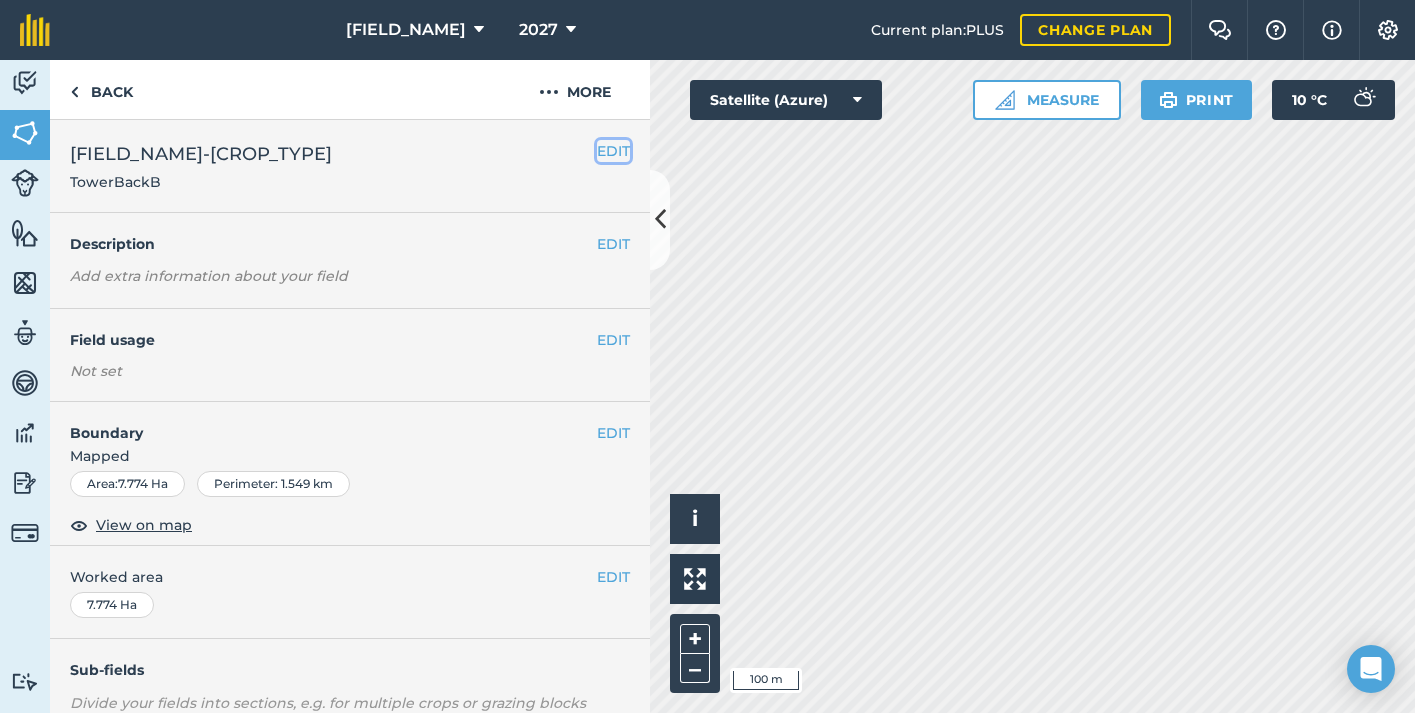 click on "EDIT" at bounding box center (613, 151) 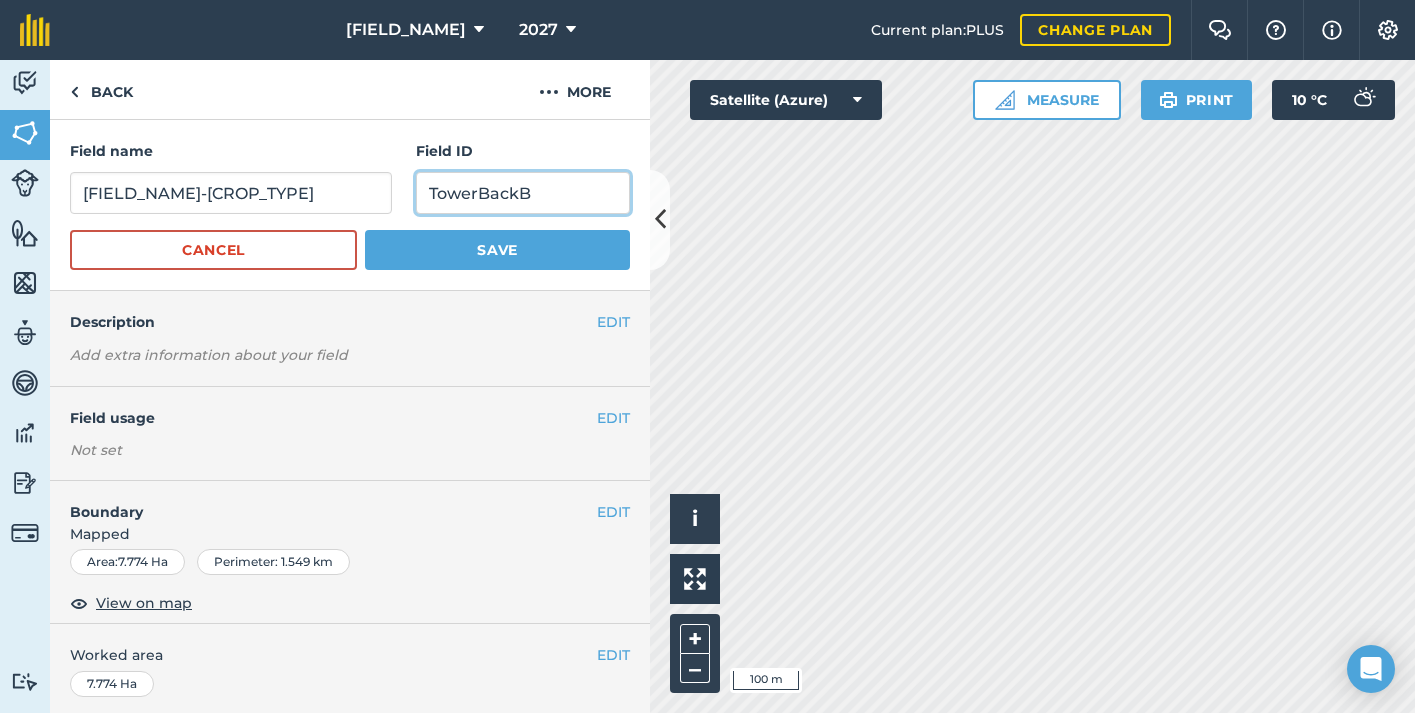 click on "TowerBackB" at bounding box center [523, 193] 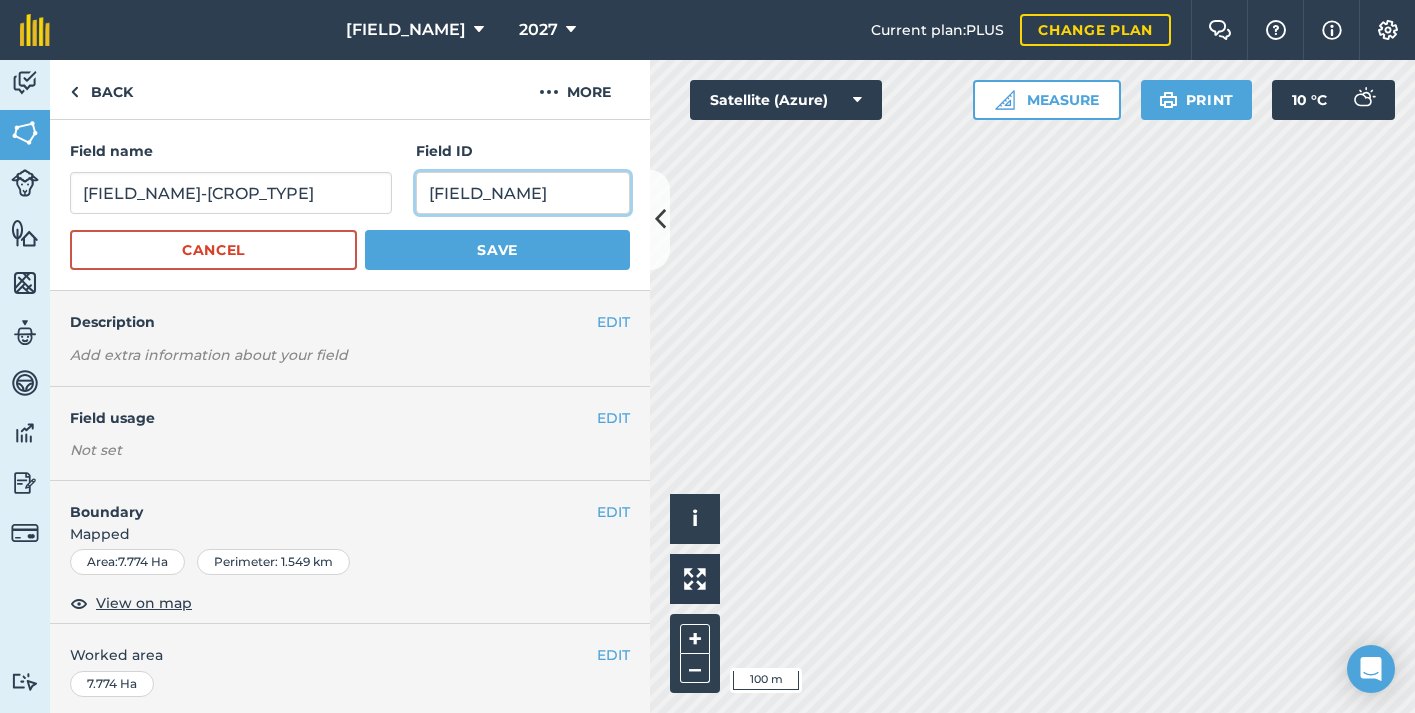 type on "[FIELD_NAME]" 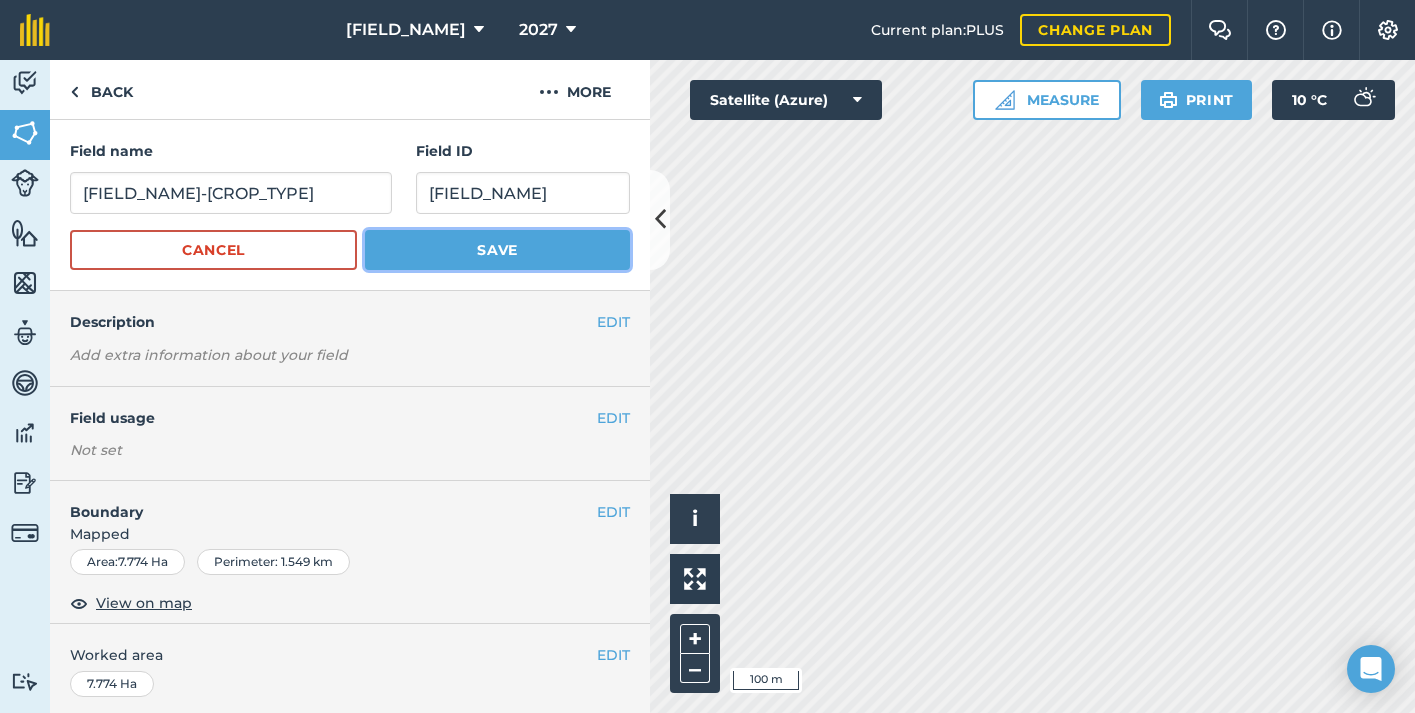 click on "Save" at bounding box center (497, 250) 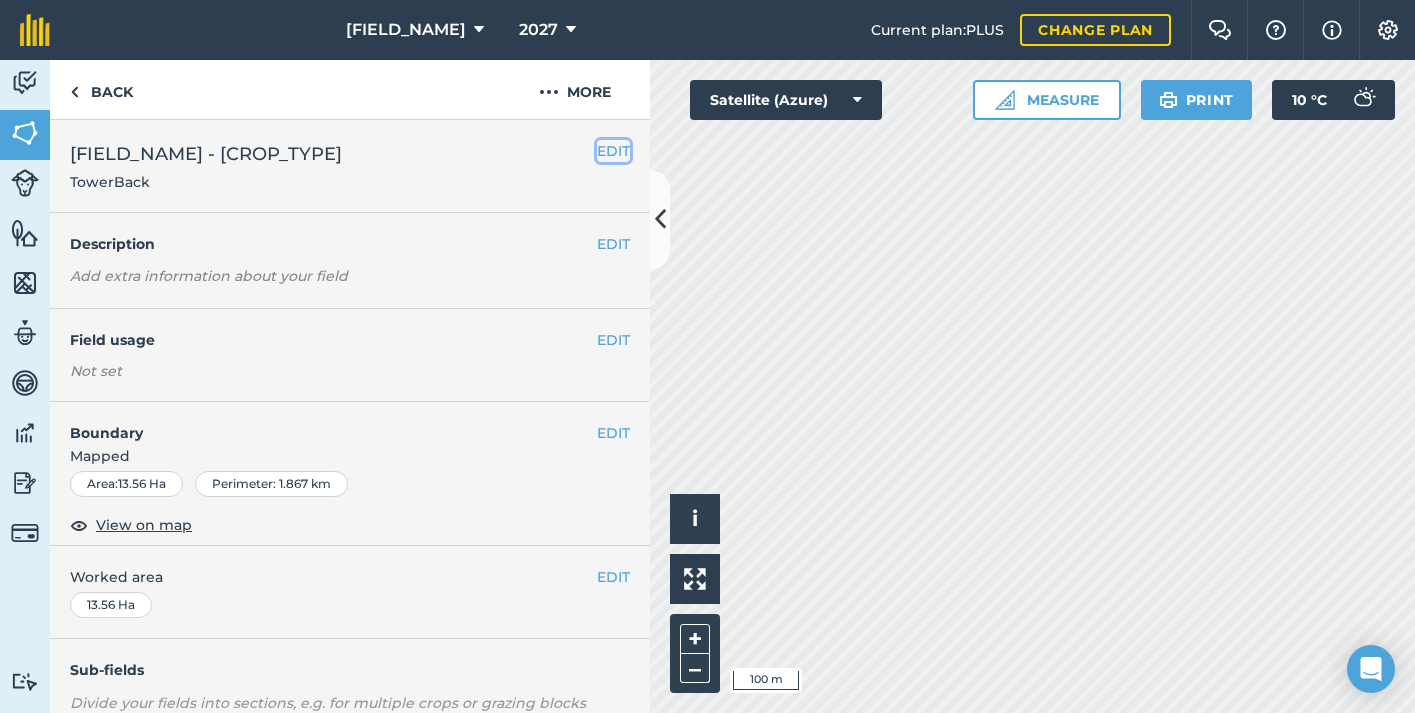 click on "EDIT" at bounding box center (613, 151) 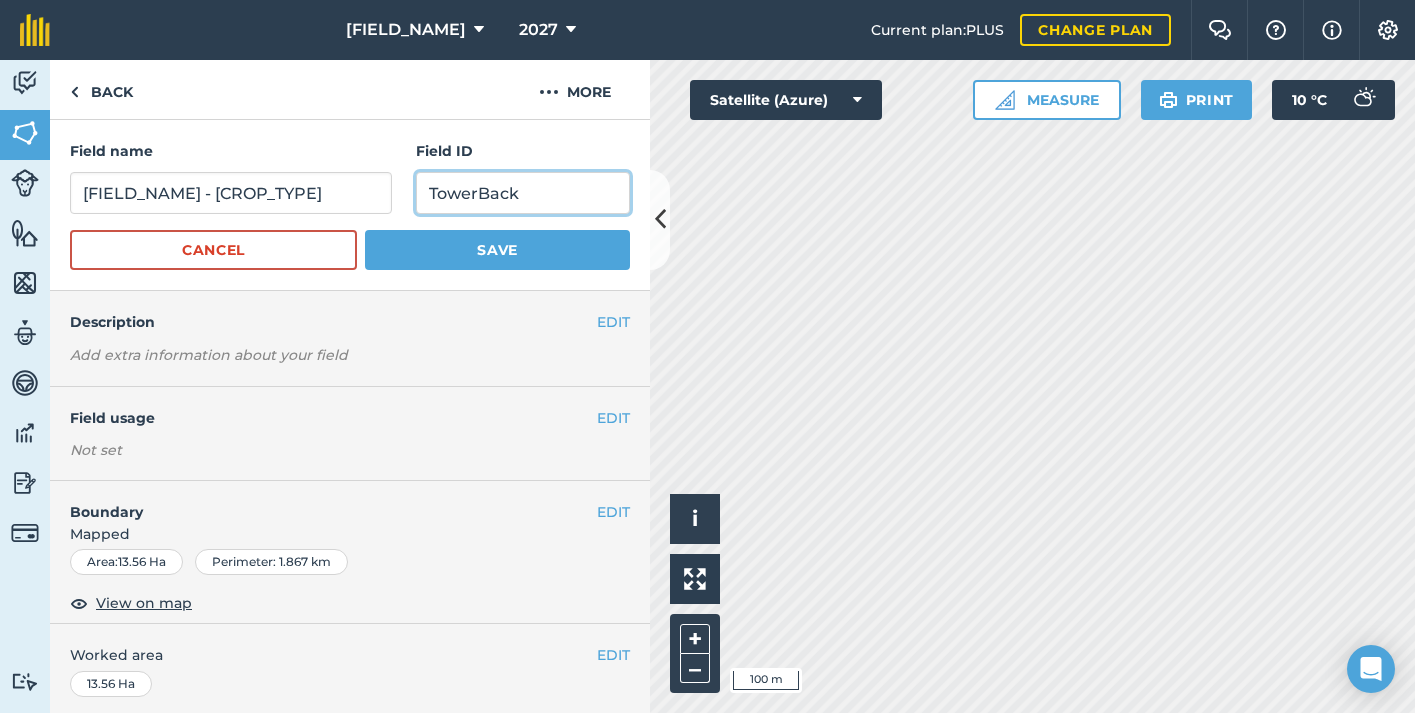 click on "TowerBack" at bounding box center (523, 193) 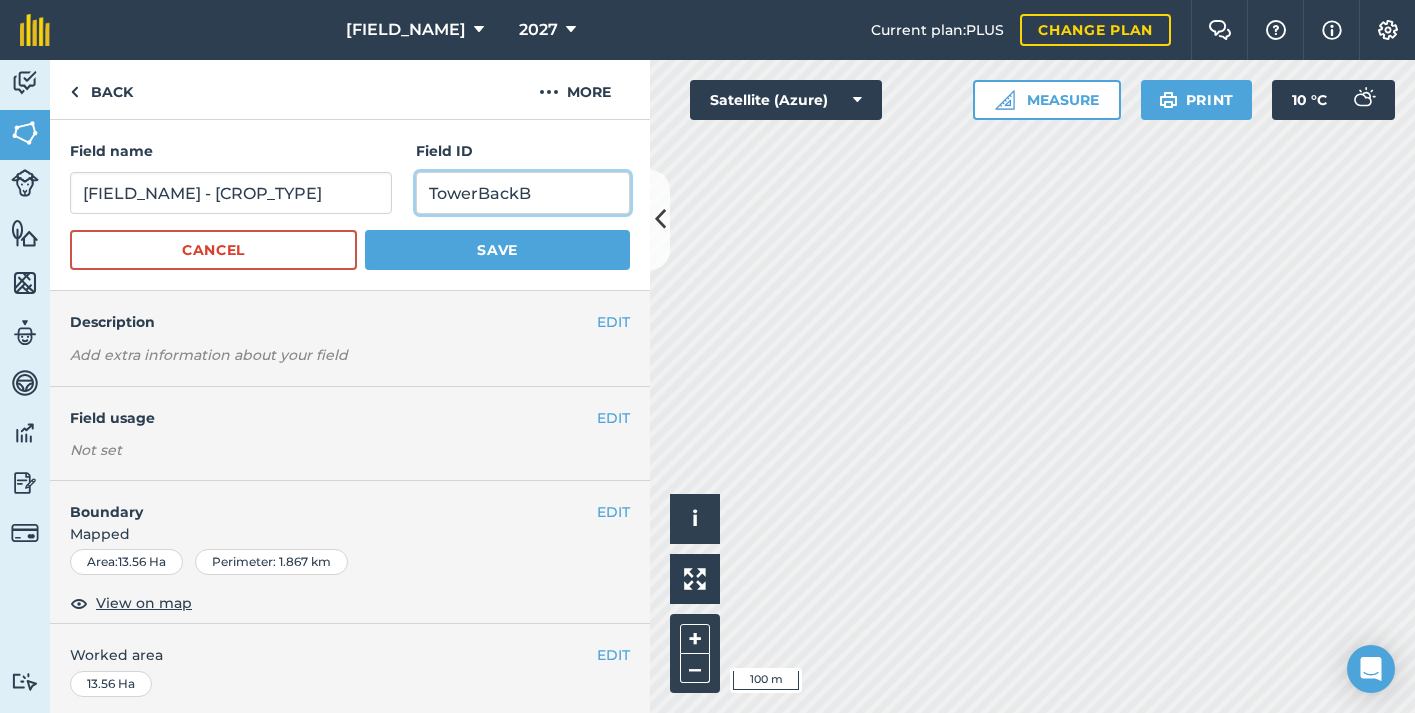 type on "TowerBackB" 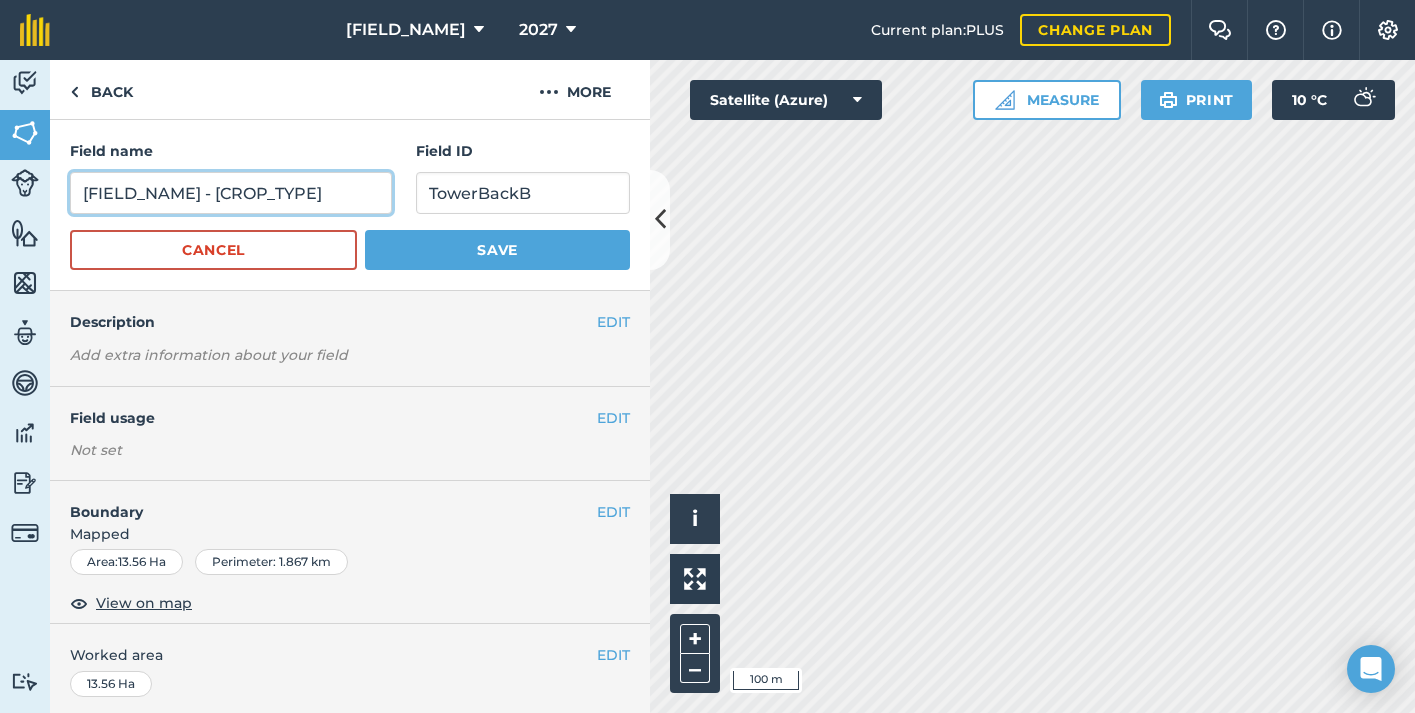 click on "[FIELD_NAME] - [CROP_TYPE]" at bounding box center (231, 193) 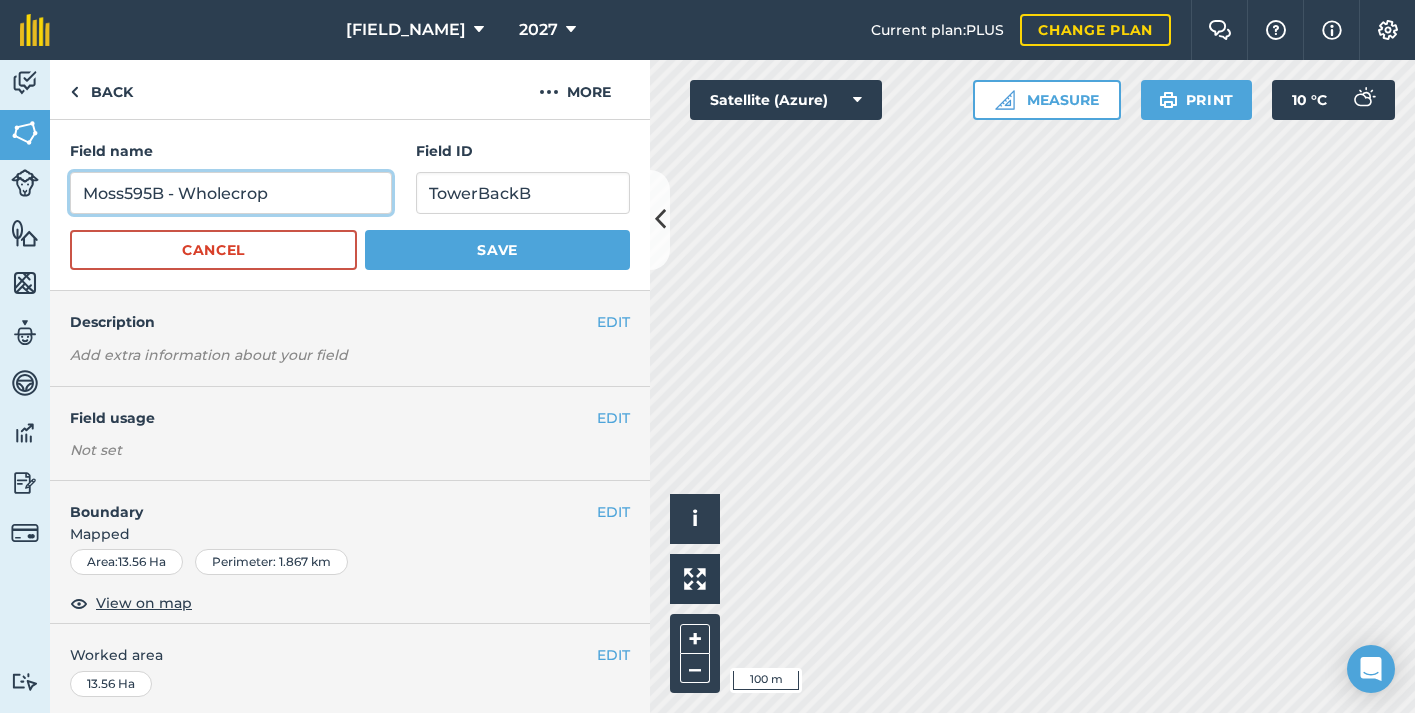type on "Moss595B - Wholecrop" 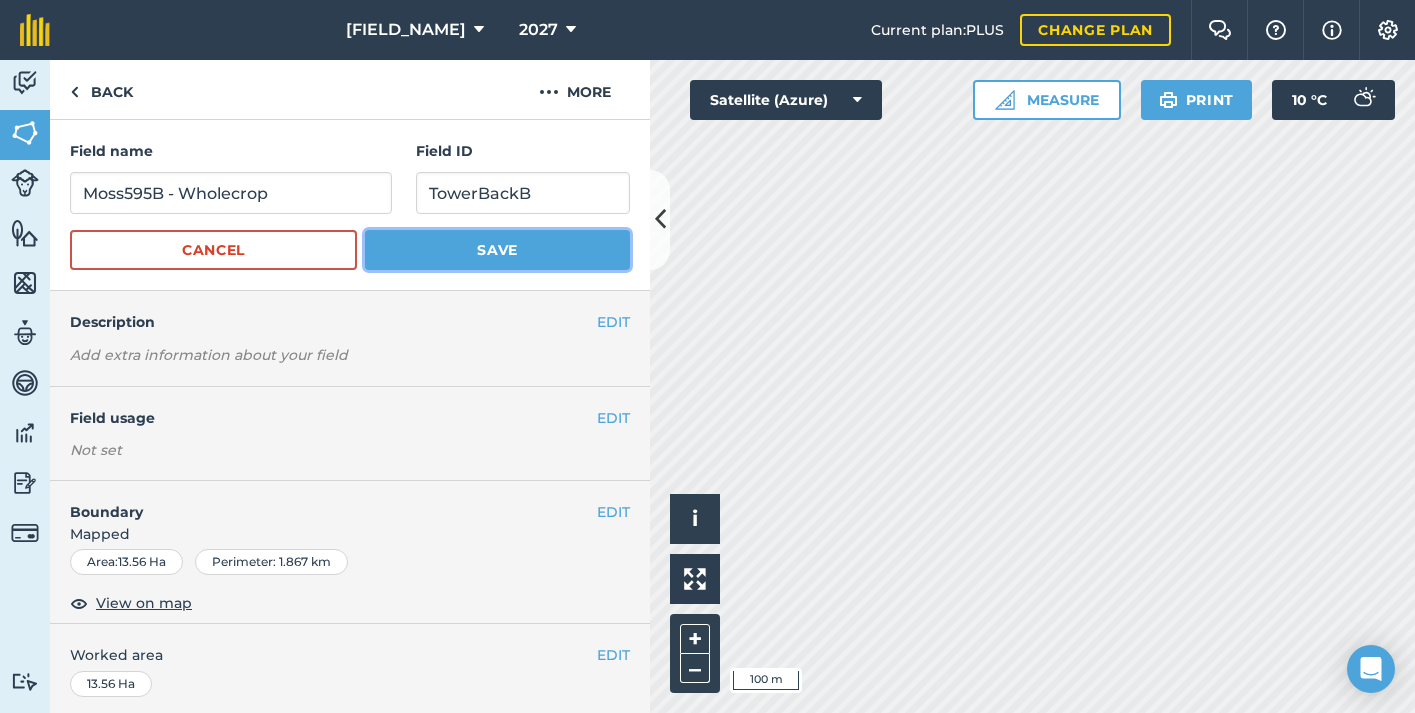click on "Save" at bounding box center (497, 250) 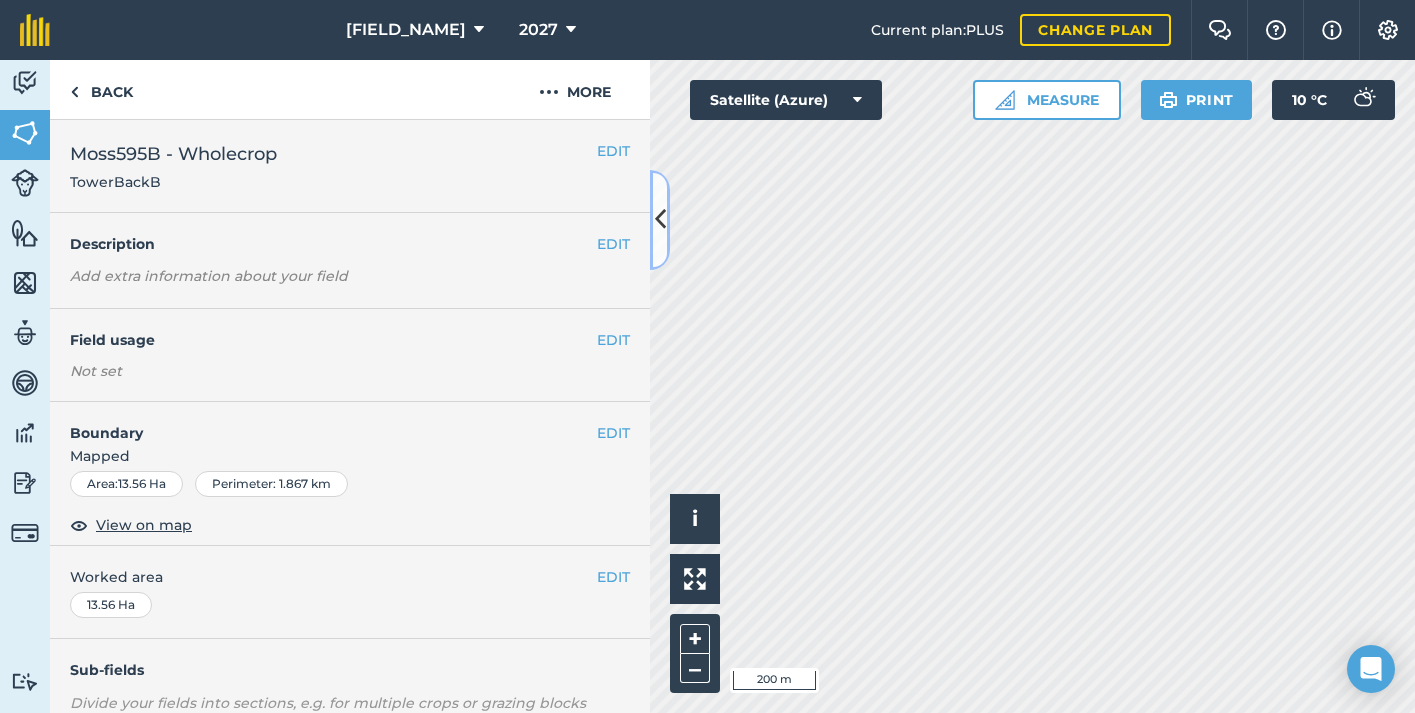 click at bounding box center (660, 219) 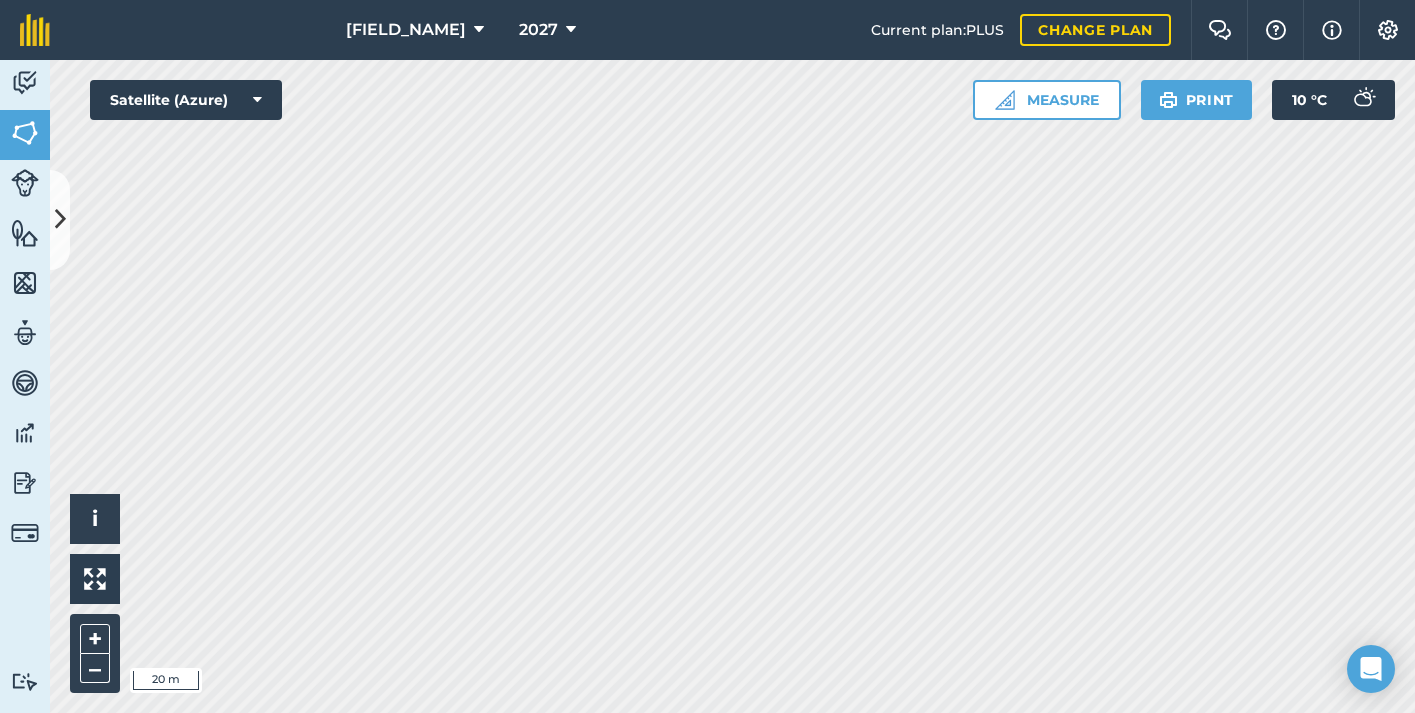 click on "Stanwardine Hall [YEAR] Current plan : PLUS Change plan Farm Chat Help Info Settings Stanwardine Hall - [YEAR] reproduced with the permission of Microsoft Printed on [DATE] Field usages No usage set [CROP_TYPE] [CROP_TYPE] [CROP_TYPE] [CROP_TYPE] [CROP_TYPE] [CROP_TYPE] [CROP_TYPE] [CROP_TYPE] [CROP_TYPE] [CROP_TYPE] [CROP_TYPE] [CROP_TYPE] Feature types Slurry Storage Trees Water Activity Fields Livestock Features Maps Team Vehicles Data Reporting Billing Tutorials Tutorials Back More EDIT [FIELD_NAME]-[CROP_TYPE] [NUMBER]Ac EDIT Description Add extra information about your field EDIT Field usage Not set EDIT Boundary Mapped Area : [NUMBER] Ha Perimeter : [NUMBER] m View on map EDIT Worked area [NUMBER] Ha Sub-fields Divide your fields into sections, e.g. for multiple crops or grazing blocks Add sub-fields Add field job Add note Field Health To-Do Field History Reports There are no outstanding tasks for this field. i" at bounding box center [707, 356] 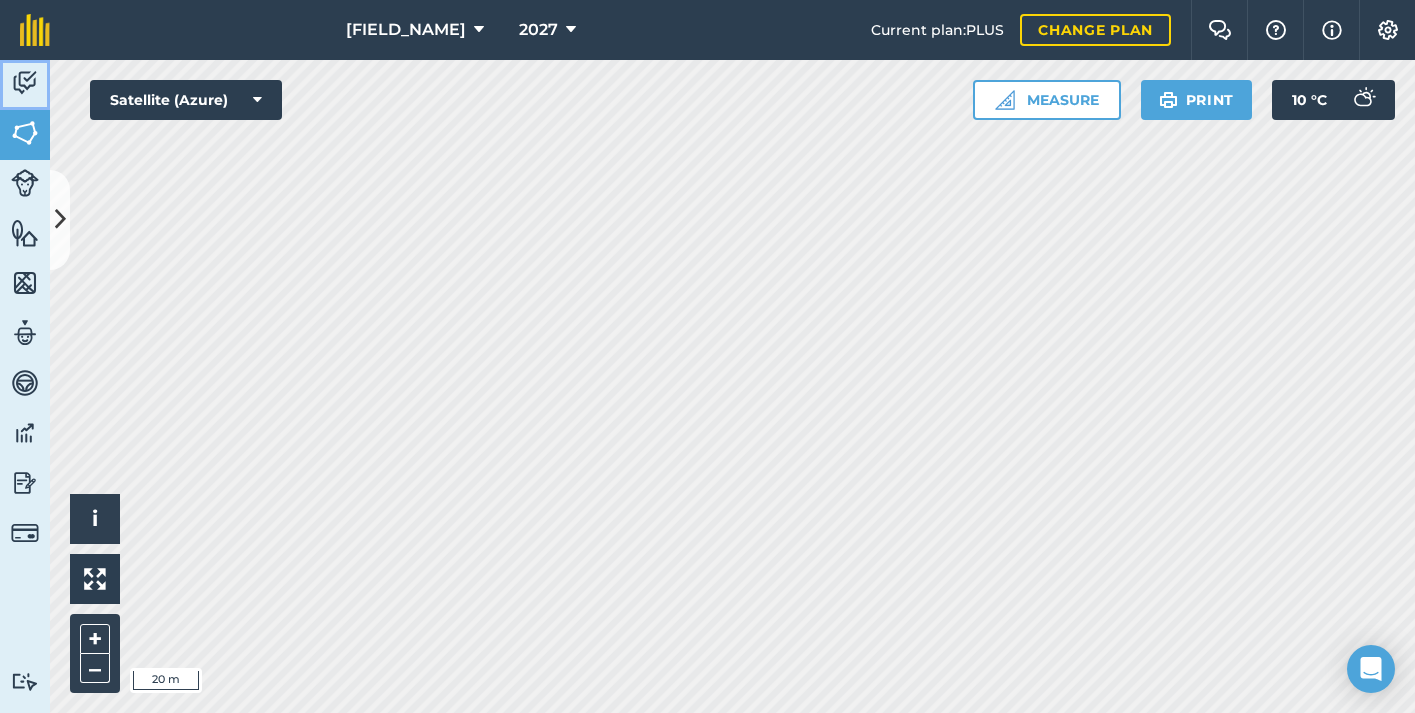 click on "Activity" at bounding box center (25, 85) 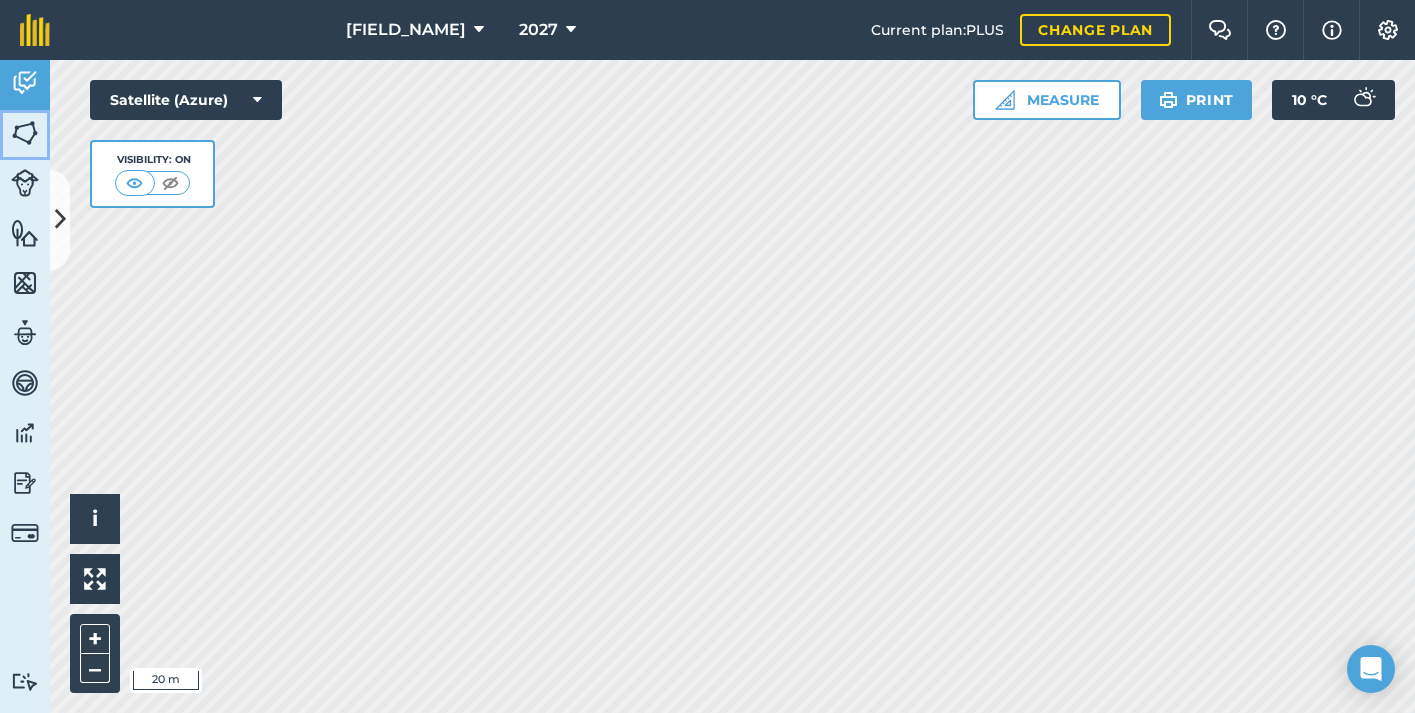 click at bounding box center (25, 133) 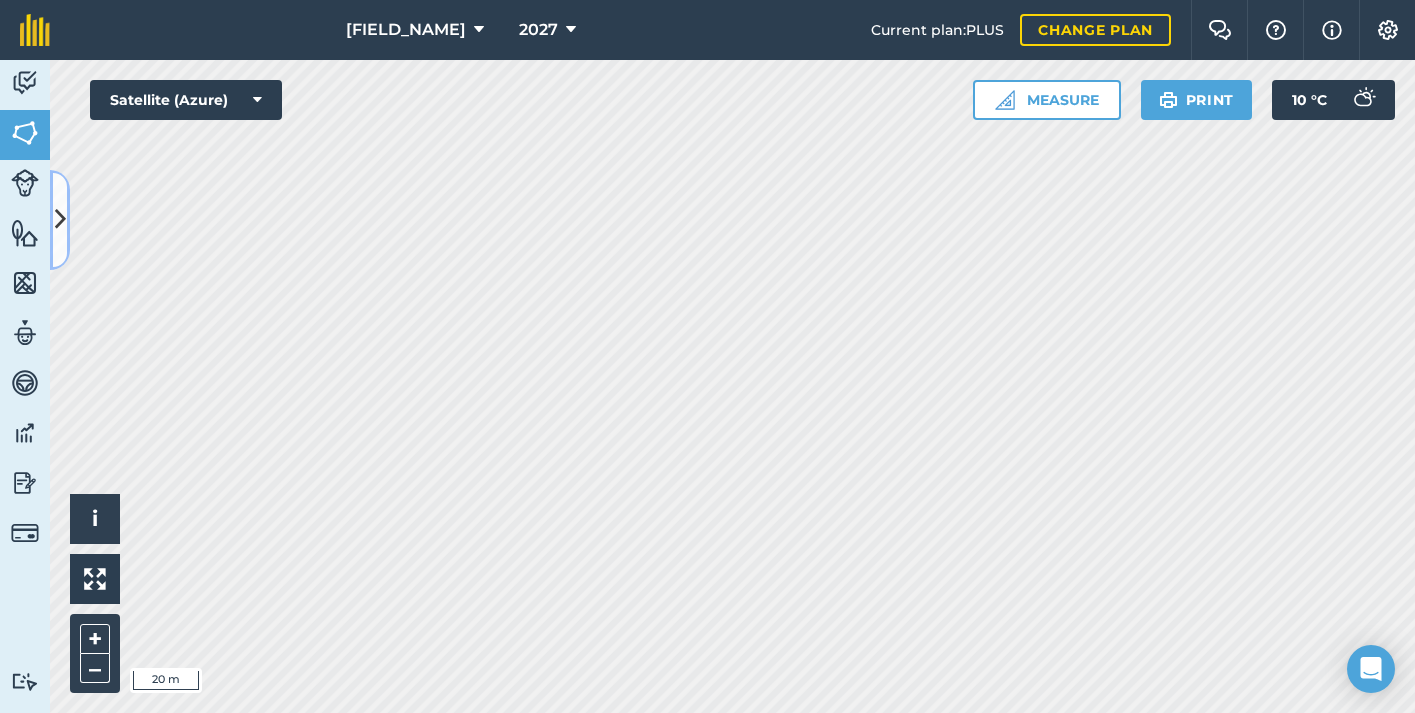 click at bounding box center [60, 219] 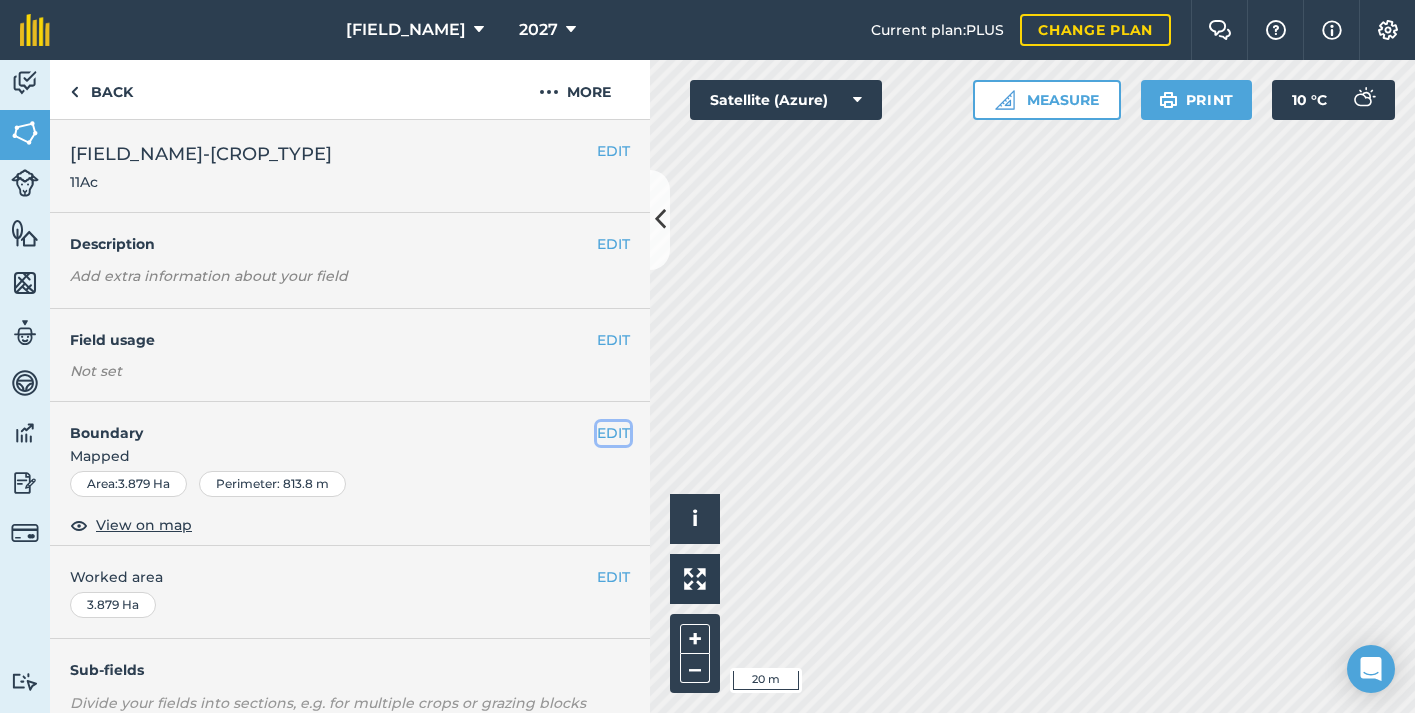 click on "EDIT" at bounding box center (613, 433) 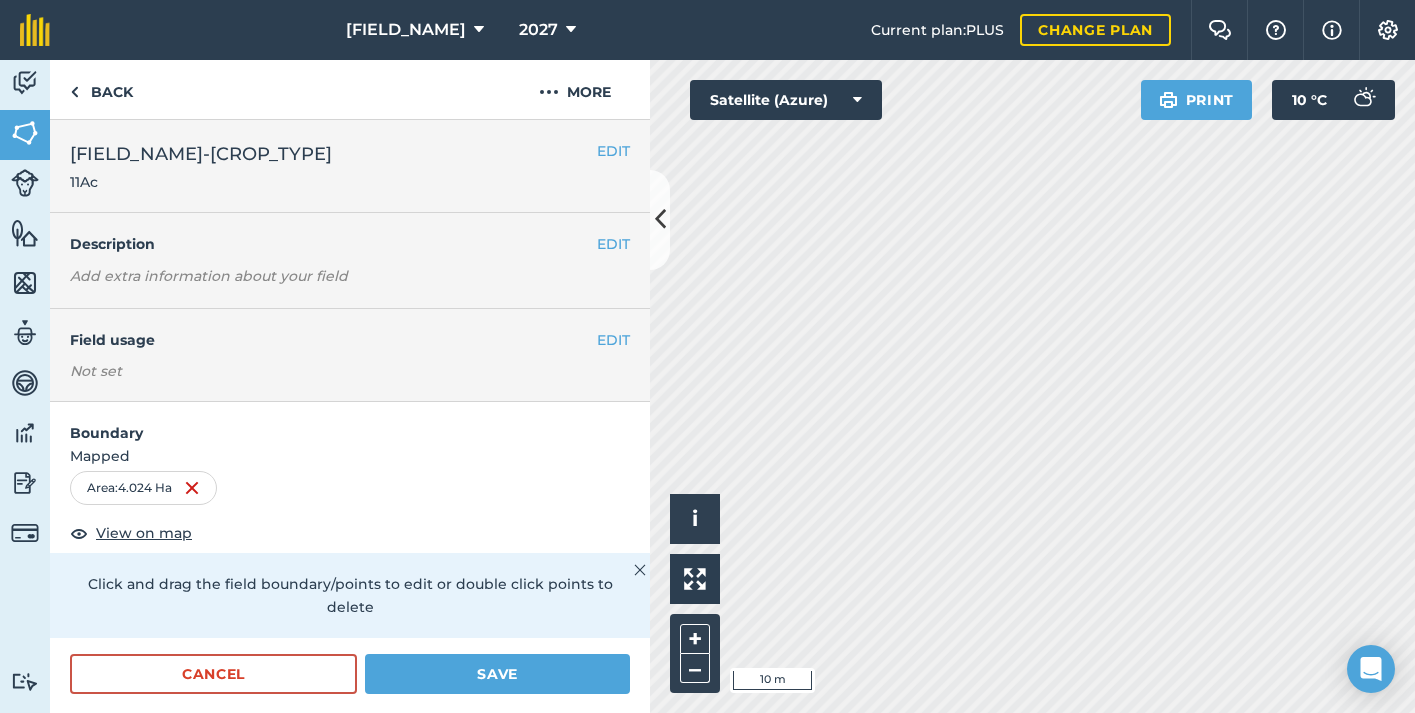 click on "Stanwardine Hall [YEAR] Current plan : PLUS Change plan Farm Chat Help Info Settings Stanwardine Hall - [YEAR] reproduced with the permission of Microsoft Printed on [DATE] Field usages No usage set [CROP_TYPE] [CROP_TYPE] [CROP_TYPE] [CROP_TYPE] [CROP_TYPE] [CROP_TYPE] [CROP_TYPE] [CROP_TYPE] [CROP_TYPE] [CROP_TYPE] [CROP_TYPE] [CROP_TYPE] Feature types Slurry Storage Trees Water Activity Fields Livestock Features Maps Team Vehicles Data Reporting Billing Tutorials Tutorials Fields Add Set usage Visibility: On Total area : [NUMBER] Ha Edit fields By usages, Filters (1) No usage set [NUMBER] Ha [FIELD_NAME] ([GRID_REF]) [NUMBER] Ha [FIELD_NAME] ([GRID_REF]) [NUMBER] Ha [FIELD_NAME] ([GRID_REF]) [NUMBER] Ha [FIELD_NAME] ([GRID_REF]) [NUMBER] Ha [FIELD_NAME] ([GRID_REF]) [NUMBER] Ha [FIELD_NAME] ([GRID_REF]) [NUMBER] Ha [FIELD_NAME] ([GRID_REF]) [NUMBER] Ha" at bounding box center (707, 356) 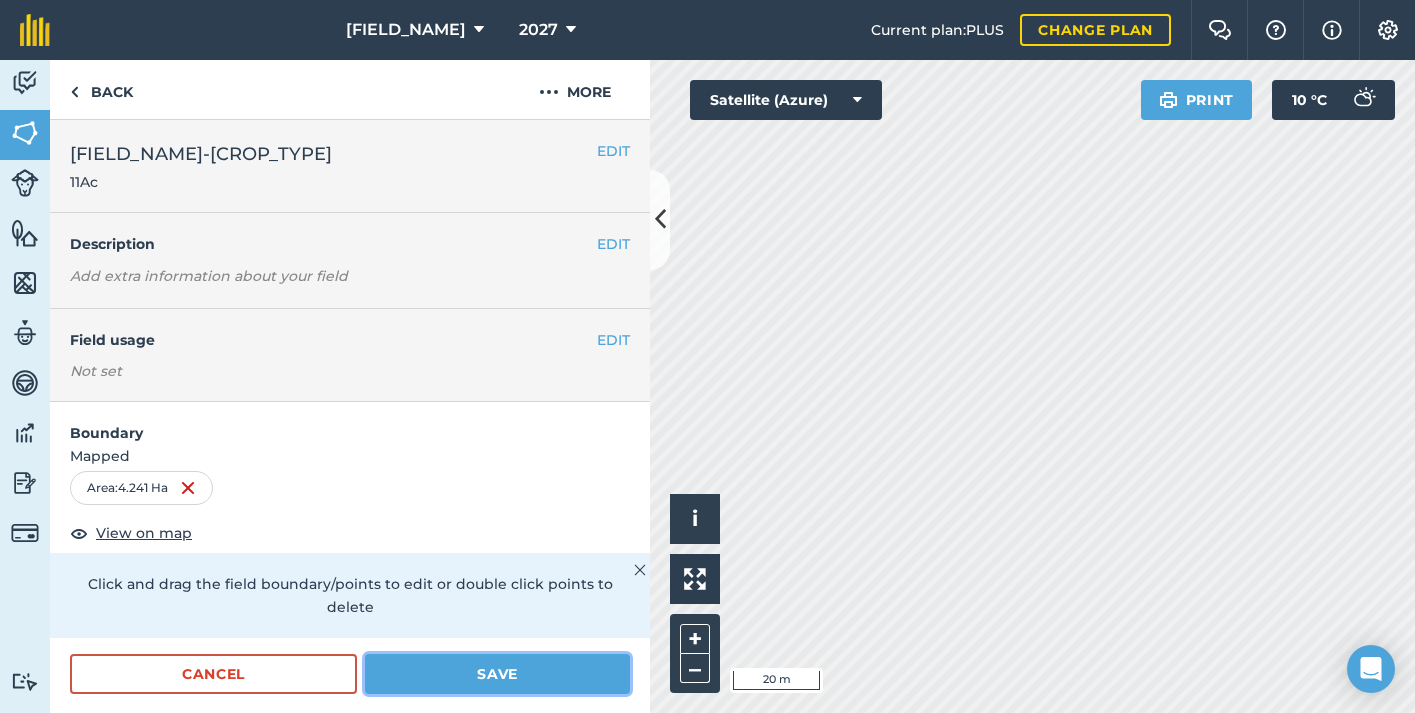 click on "Save" at bounding box center [497, 674] 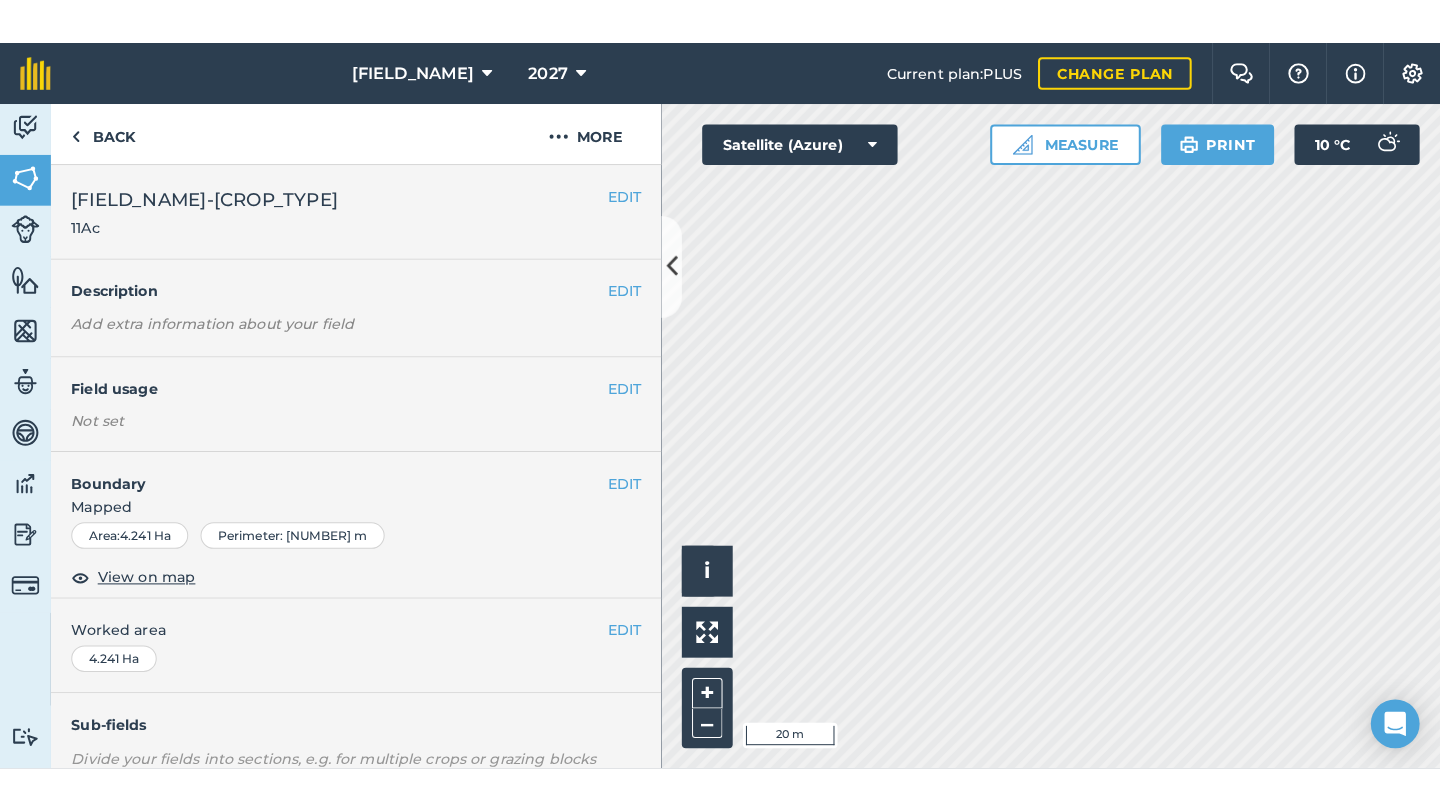 scroll, scrollTop: 58, scrollLeft: 0, axis: vertical 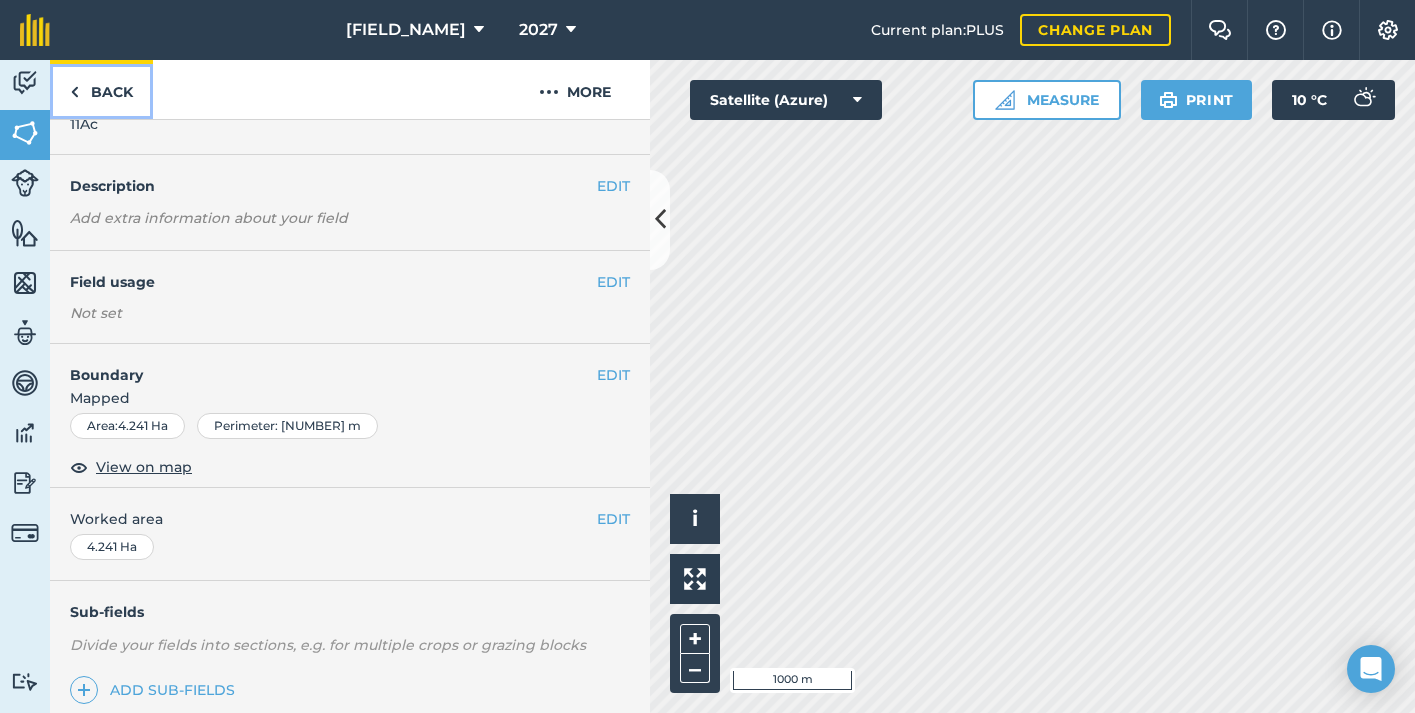 click on "Back" at bounding box center [101, 89] 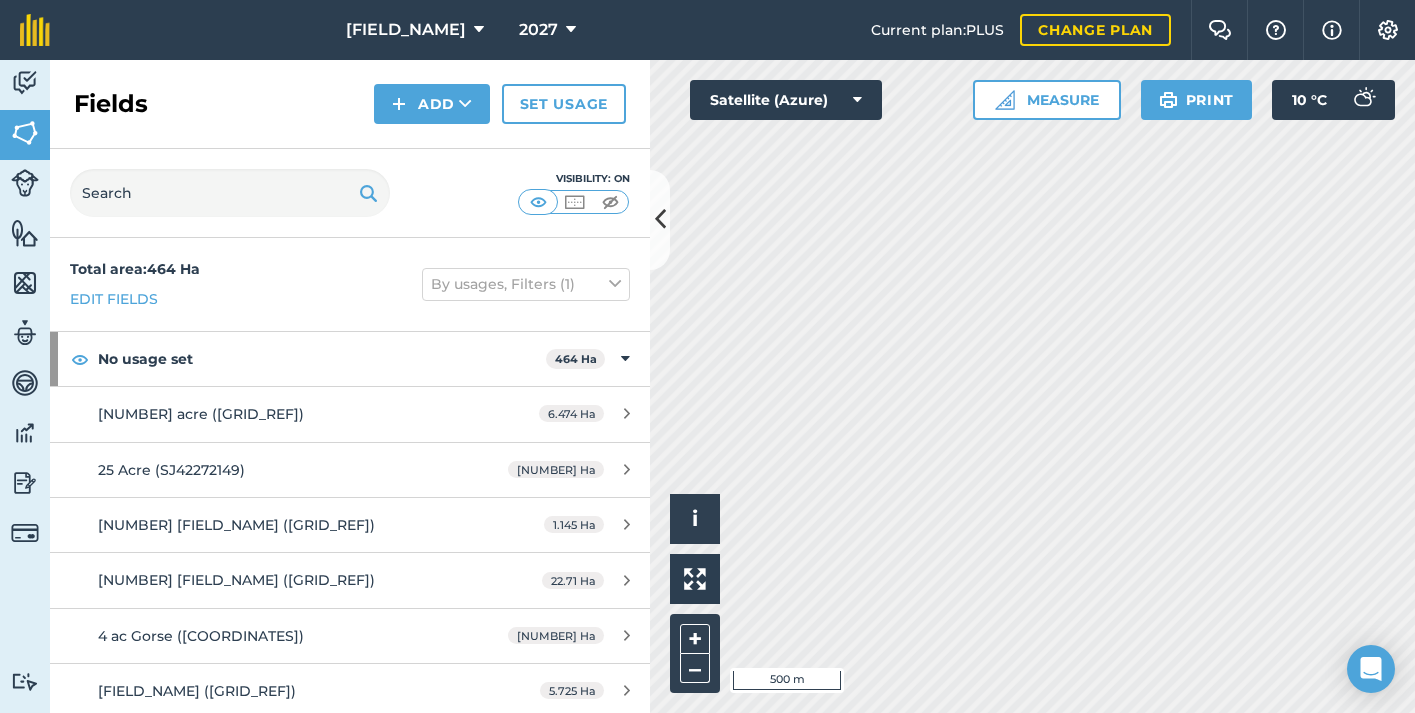 click on "Stanwardine Hall [YEAR] Current plan : PLUS Change plan Farm Chat Help Info Settings Stanwardine Hall - [YEAR] reproduced with the permission of Microsoft Printed on [DATE] Field usages No usage set [CROP_TYPE] [CROP_TYPE] [CROP_TYPE] [CROP_TYPE] [CROP_TYPE] [CROP_TYPE] [CROP_TYPE] [CROP_TYPE] [CROP_TYPE] [CROP_TYPE] [CROP_TYPE] [CROP_TYPE] Feature types Slurry Storage Trees Water Activity Fields Livestock Features Maps Team Vehicles Data Reporting Billing Tutorials Tutorials Fields Add Set usage Visibility: On Total area : [NUMBER] Ha Edit fields By usages, Filters (1) No usage set [NUMBER] Ha [FIELD_NAME] ([GRID_REF]) [NUMBER] Ha [FIELD_NAME] ([GRID_REF]) [NUMBER] Ha [FIELD_NAME] ([GRID_REF]) [NUMBER] Ha [FIELD_NAME] ([GRID_REF]) [NUMBER] Ha [FIELD_NAME] ([GRID_REF]) [NUMBER] Ha [FIELD_NAME] ([GRID_REF]) [NUMBER] Ha [FIELD_NAME] ([GRID_REF]) [NUMBER] Ha" at bounding box center [707, 356] 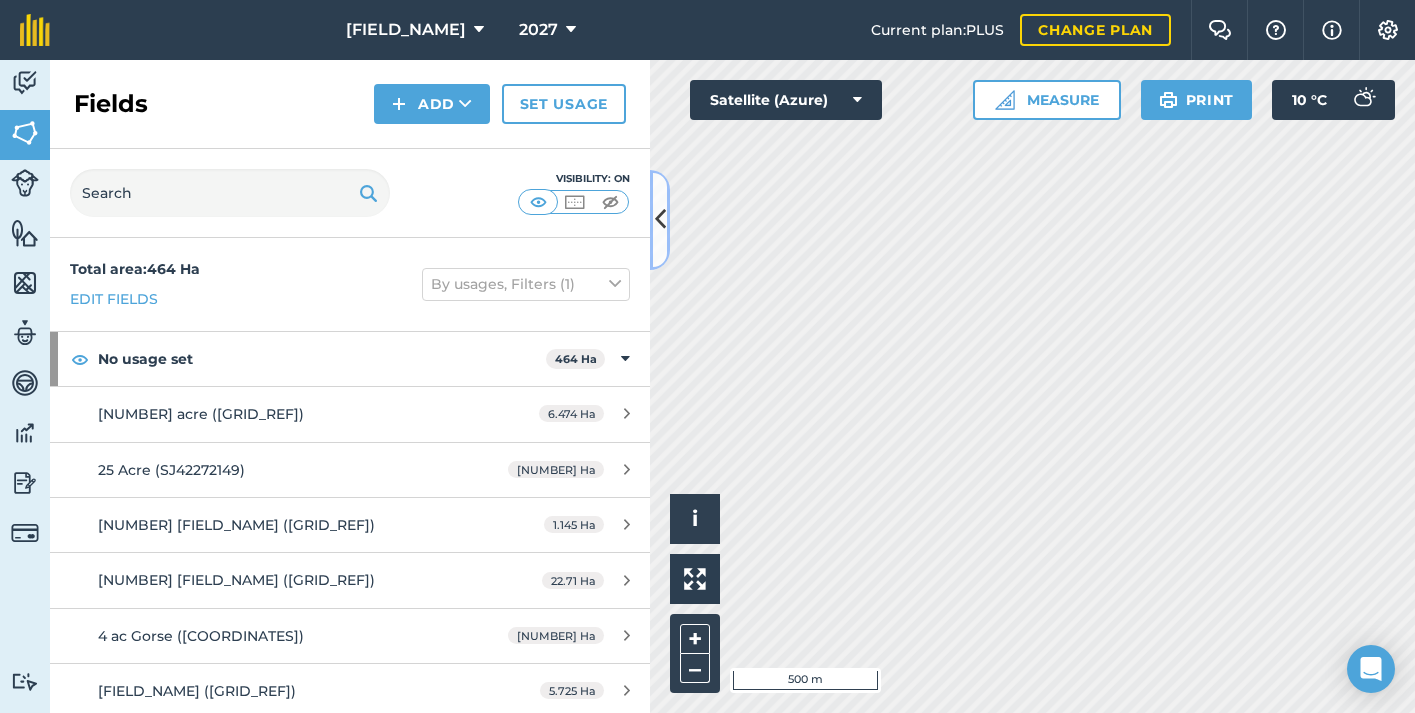 click at bounding box center [660, 220] 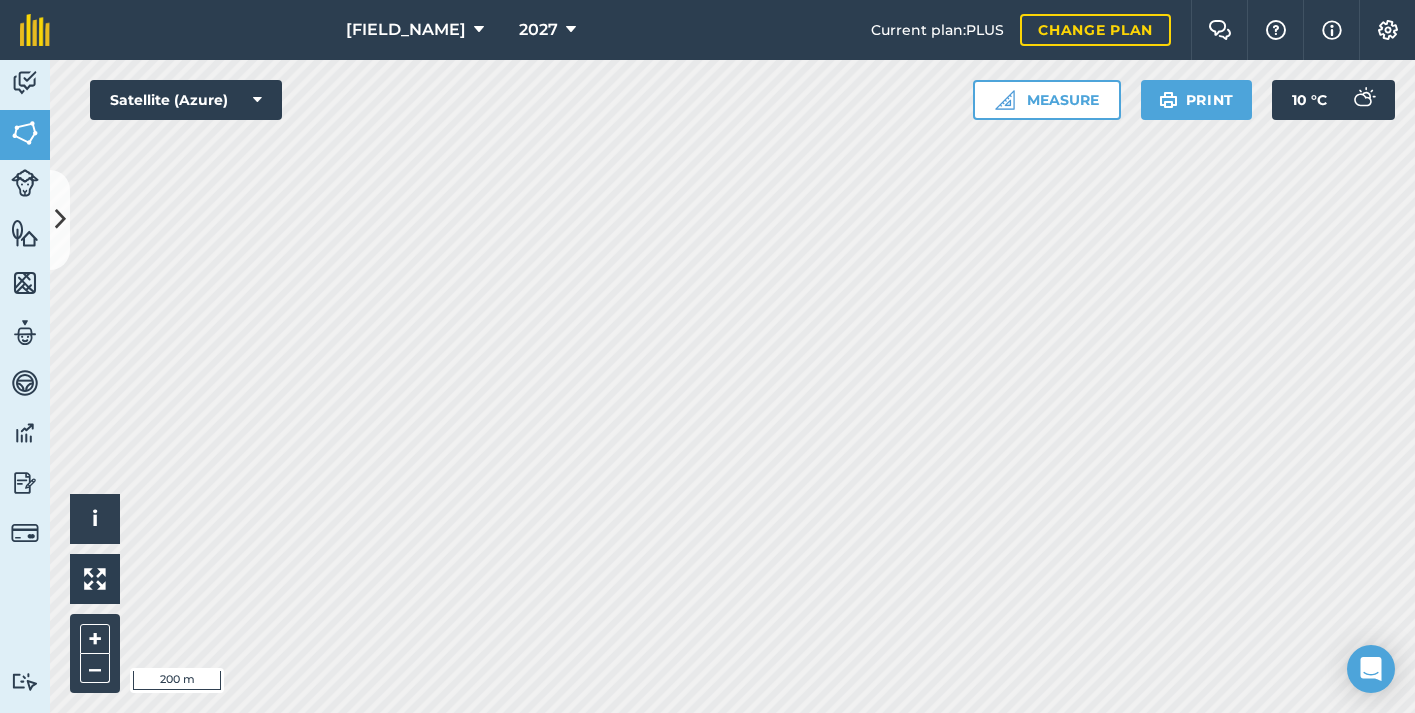 click on "Stanwardine Hall [YEAR] Current plan : PLUS Change plan Farm Chat Help Info Settings Stanwardine Hall - [YEAR] reproduced with the permission of Microsoft Printed on [DATE] Field usages No usage set [CROP_TYPE] [CROP_TYPE] [CROP_TYPE] [CROP_TYPE] [CROP_TYPE] [CROP_TYPE] [CROP_TYPE] [CROP_TYPE] [CROP_TYPE] [CROP_TYPE] [CROP_TYPE] [CROP_TYPE] Feature types Slurry Storage Trees Water Activity Fields Livestock Features Maps Team Vehicles Data Reporting Billing Tutorials Tutorials Fields Add Set usage Visibility: On Total area : [NUMBER] Ha Edit fields By usages, Filters (1) No usage set [NUMBER] Ha [FIELD_NAME] ([GRID_REF]) [NUMBER] Ha [FIELD_NAME] ([GRID_REF]) [NUMBER] Ha [FIELD_NAME] ([GRID_REF]) [NUMBER] Ha [FIELD_NAME] ([GRID_REF]) [NUMBER] Ha [FIELD_NAME] ([GRID_REF]) [NUMBER] Ha [FIELD_NAME] ([GRID_REF]) [NUMBER] Ha [FIELD_NAME] ([GRID_REF]) [NUMBER] Ha" at bounding box center (707, 356) 